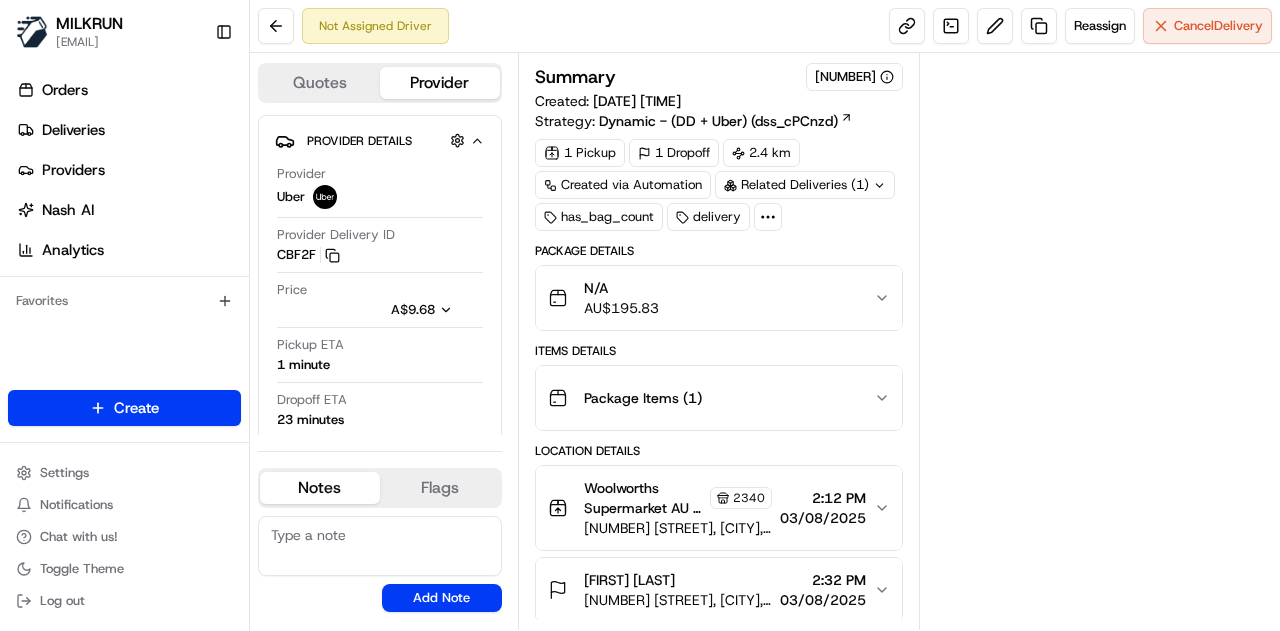 scroll, scrollTop: 0, scrollLeft: 0, axis: both 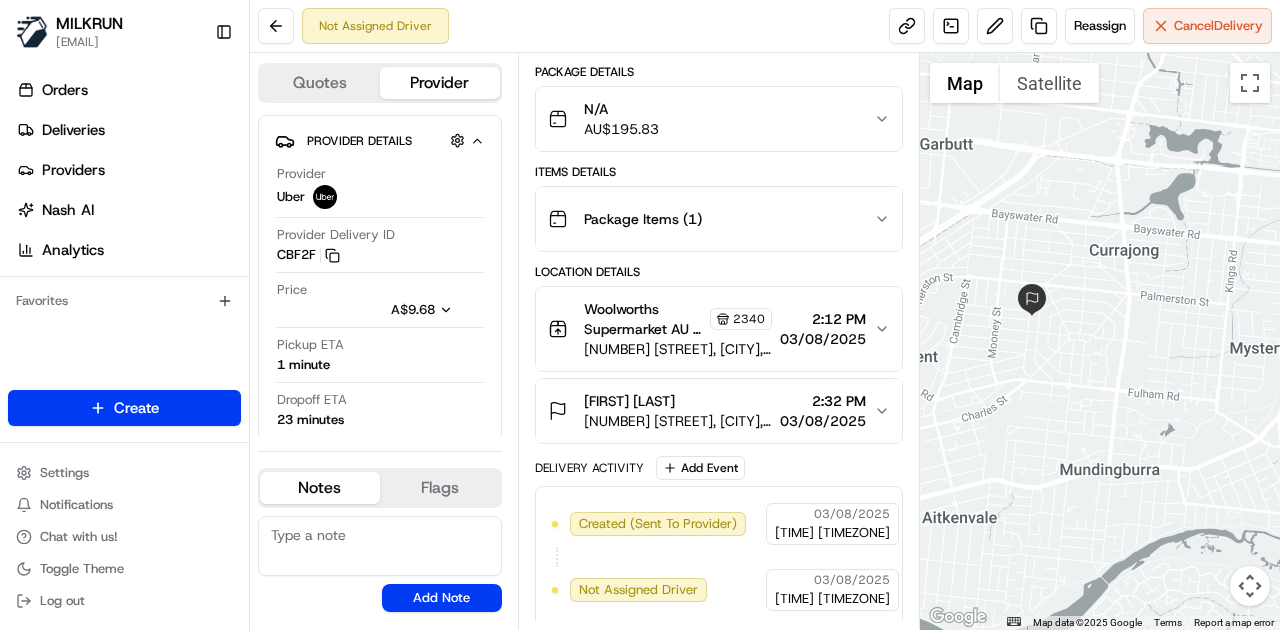 drag, startPoint x: 1241, startPoint y: 431, endPoint x: 1066, endPoint y: 437, distance: 175.10283 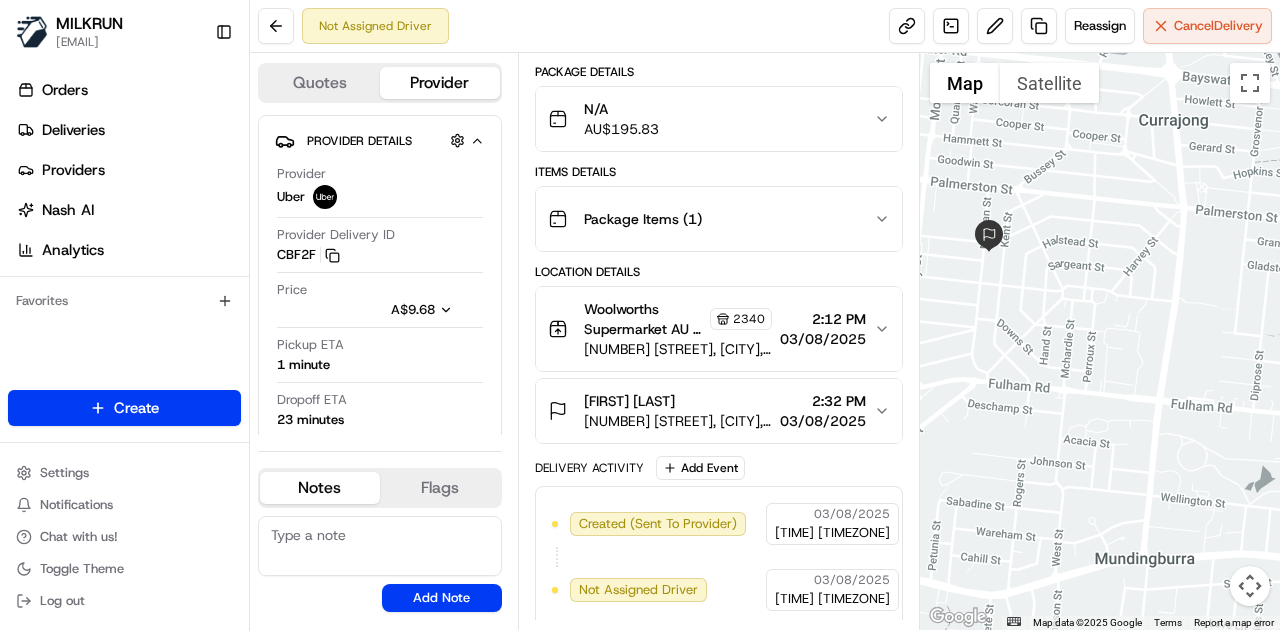 drag, startPoint x: 1039, startPoint y: 349, endPoint x: 1134, endPoint y: 391, distance: 103.87011 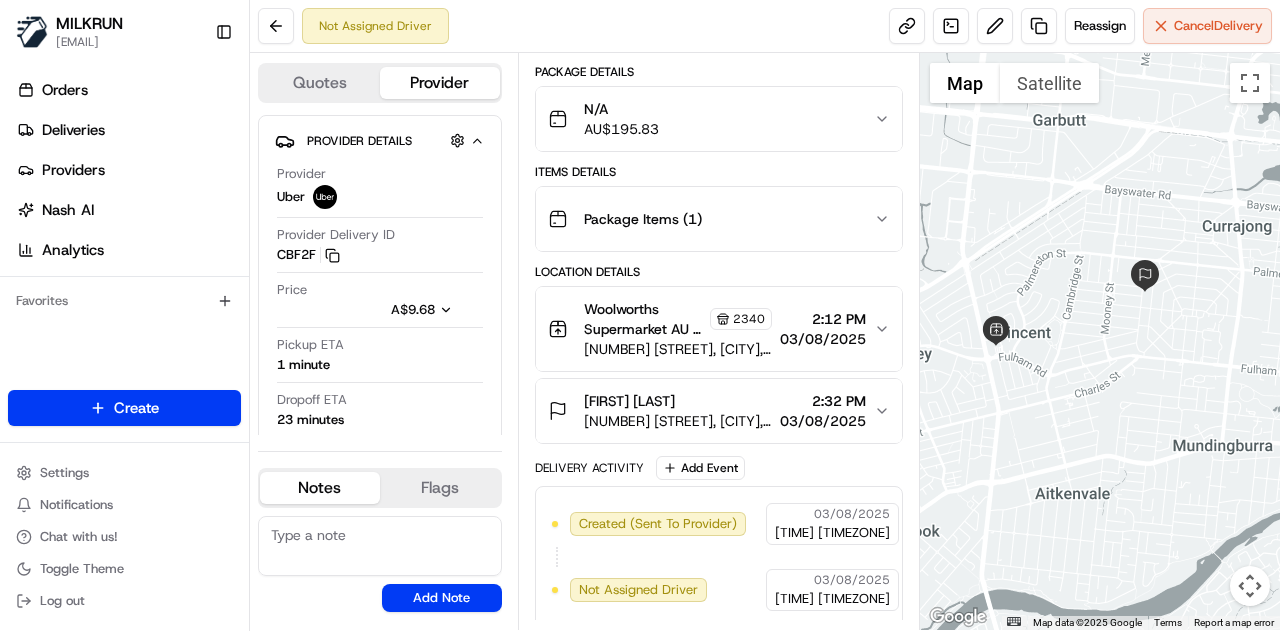 drag, startPoint x: 1050, startPoint y: 339, endPoint x: 1172, endPoint y: 339, distance: 122 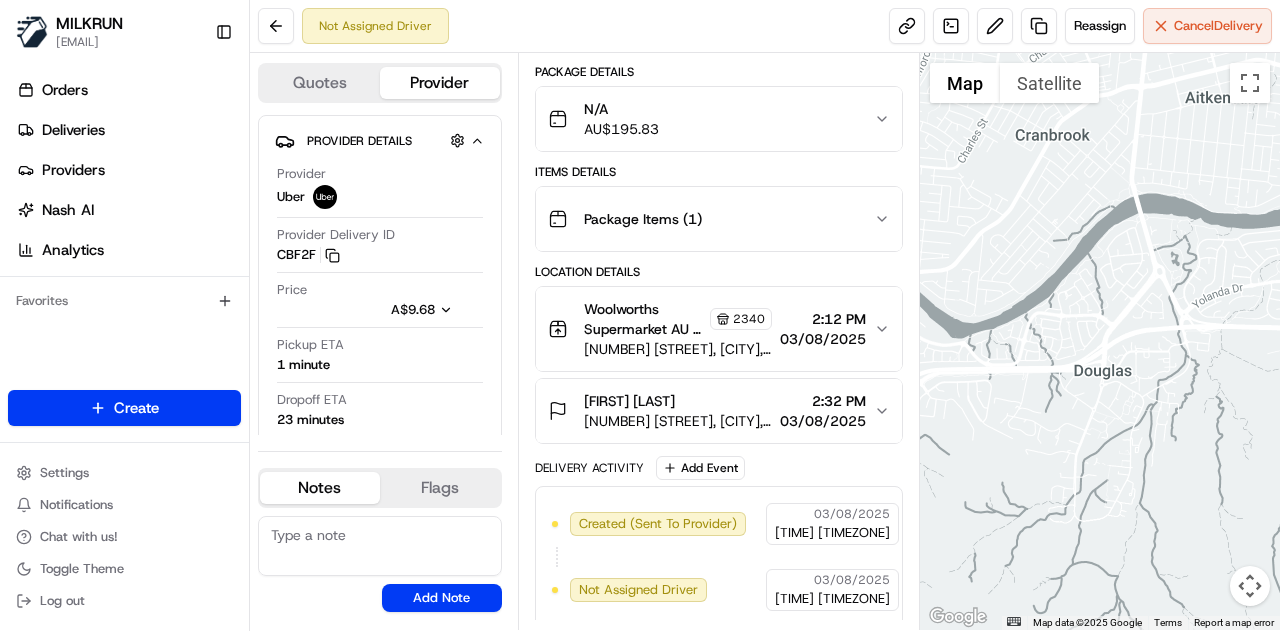 drag, startPoint x: 1122, startPoint y: 270, endPoint x: 1128, endPoint y: 447, distance: 177.10167 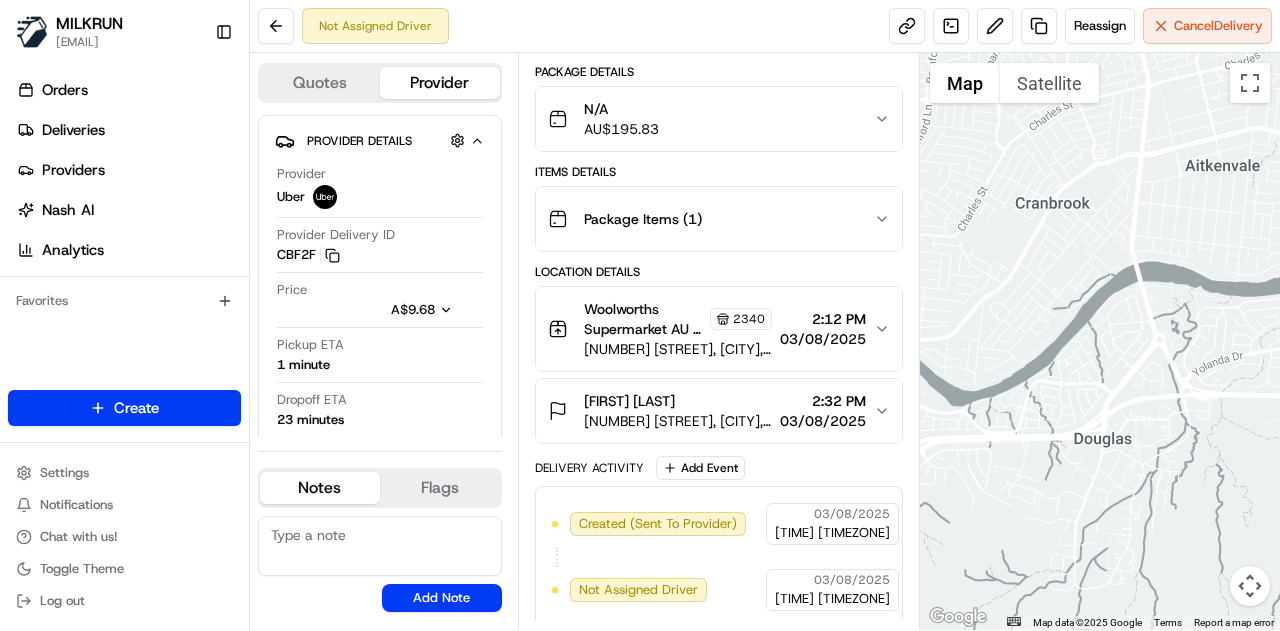 drag, startPoint x: 1126, startPoint y: 481, endPoint x: 1126, endPoint y: 446, distance: 35 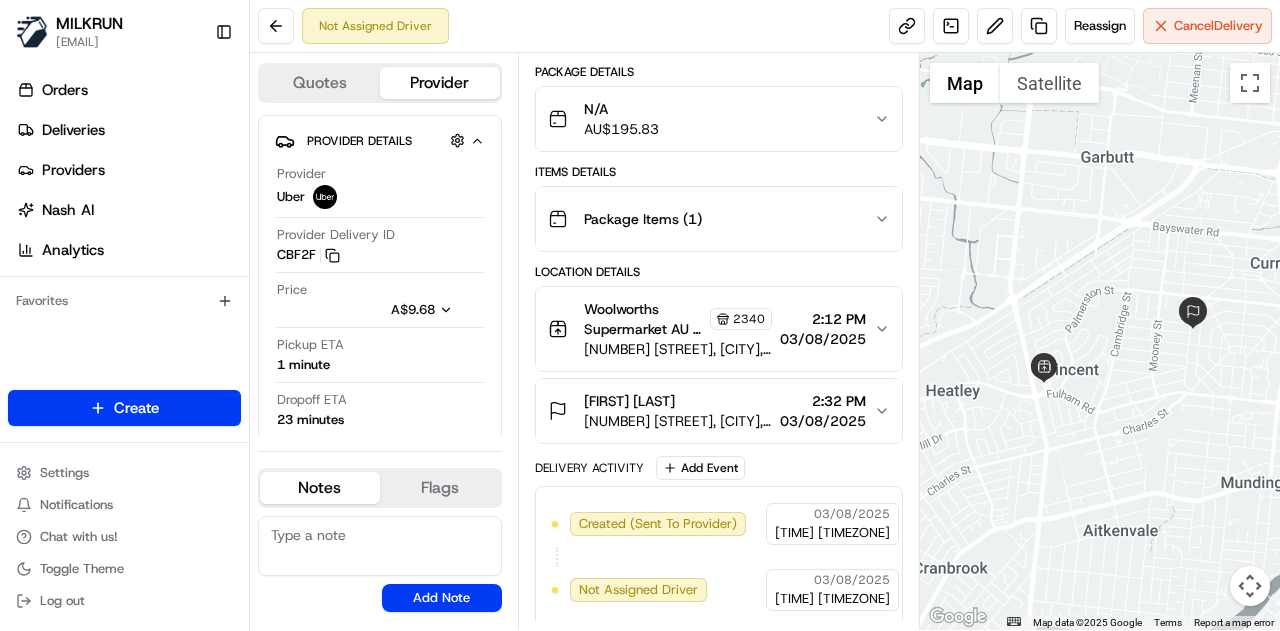 drag, startPoint x: 1170, startPoint y: 328, endPoint x: 1089, endPoint y: 501, distance: 191.02356 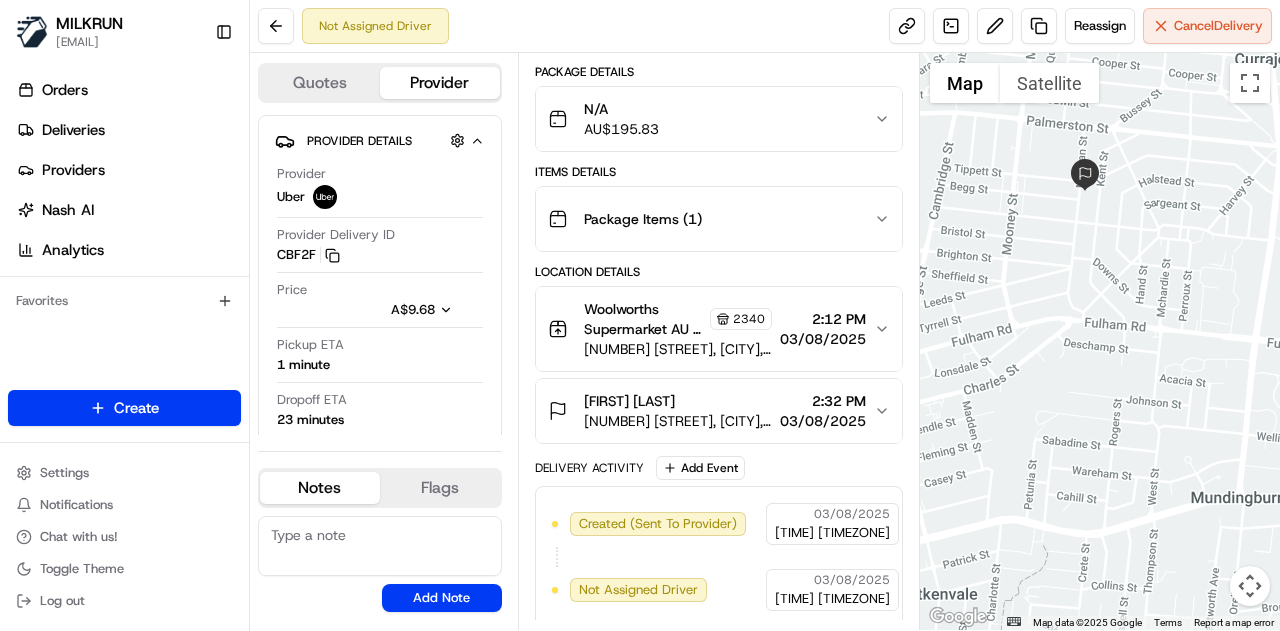 drag, startPoint x: 1188, startPoint y: 346, endPoint x: 950, endPoint y: 307, distance: 241.17421 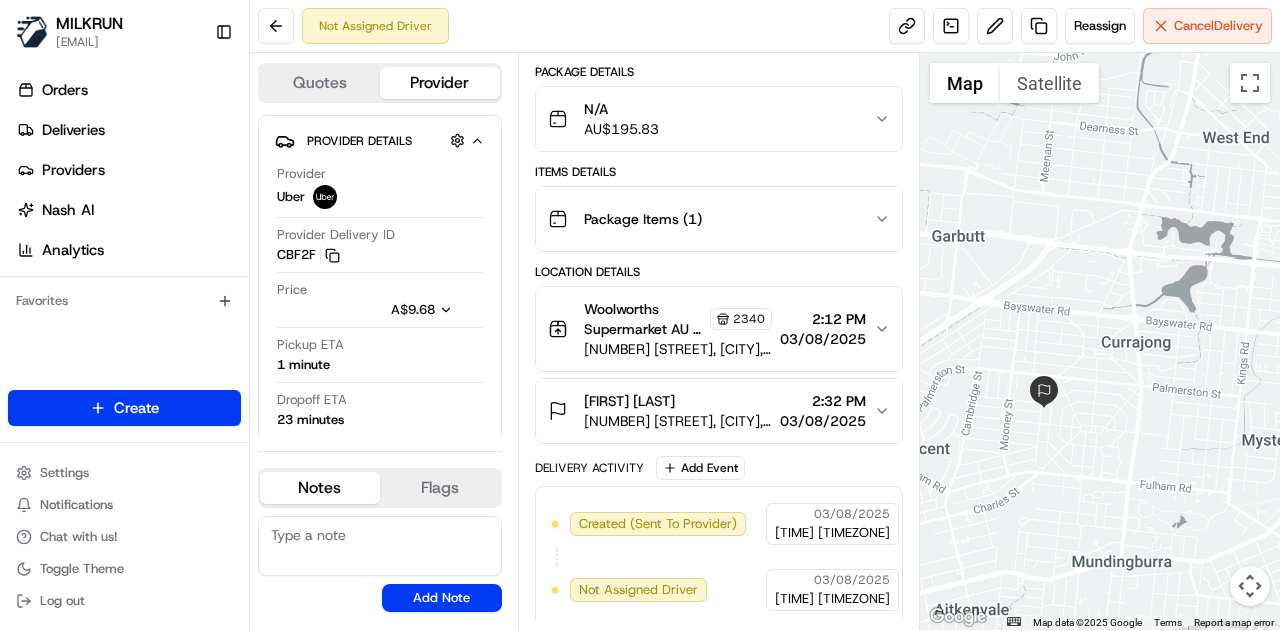 drag, startPoint x: 1094, startPoint y: 233, endPoint x: 1122, endPoint y: 373, distance: 142.77255 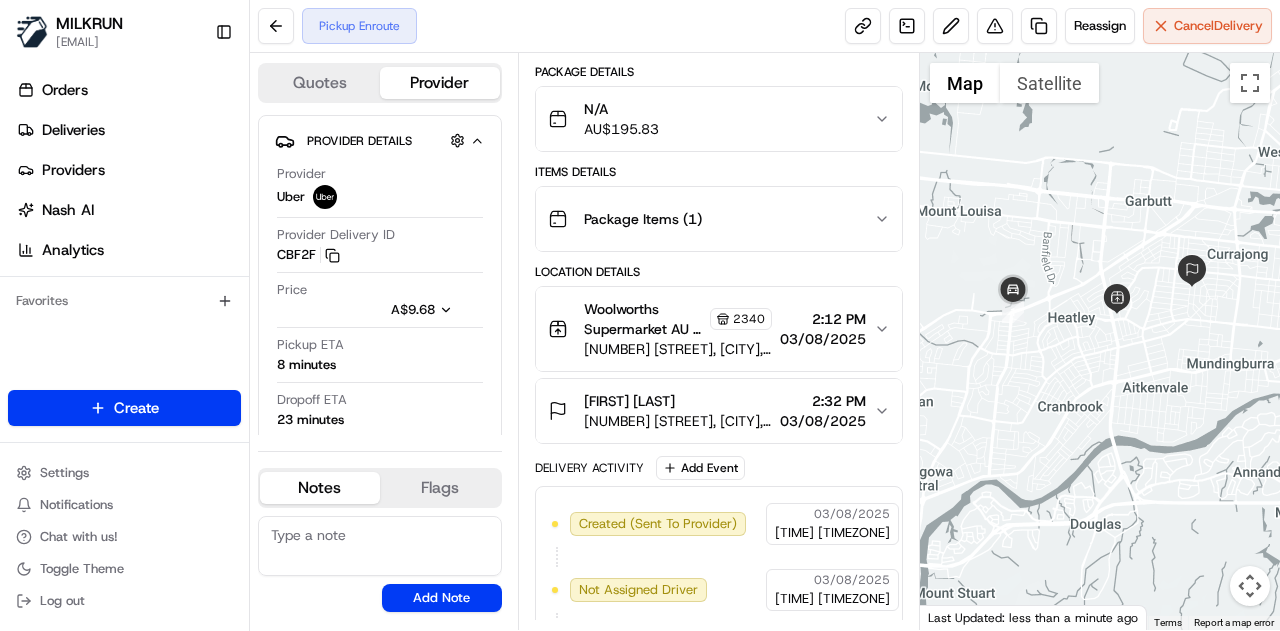 drag, startPoint x: 1132, startPoint y: 358, endPoint x: 1279, endPoint y: 306, distance: 155.92627 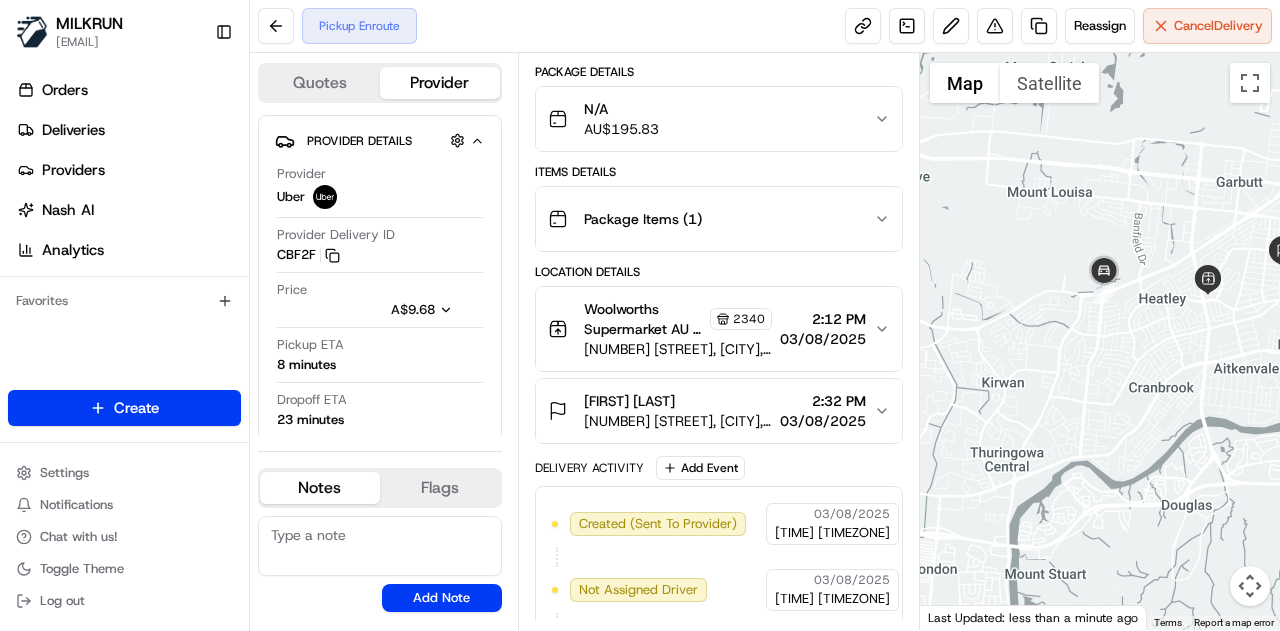 drag, startPoint x: 1088, startPoint y: 333, endPoint x: 1153, endPoint y: 316, distance: 67.18631 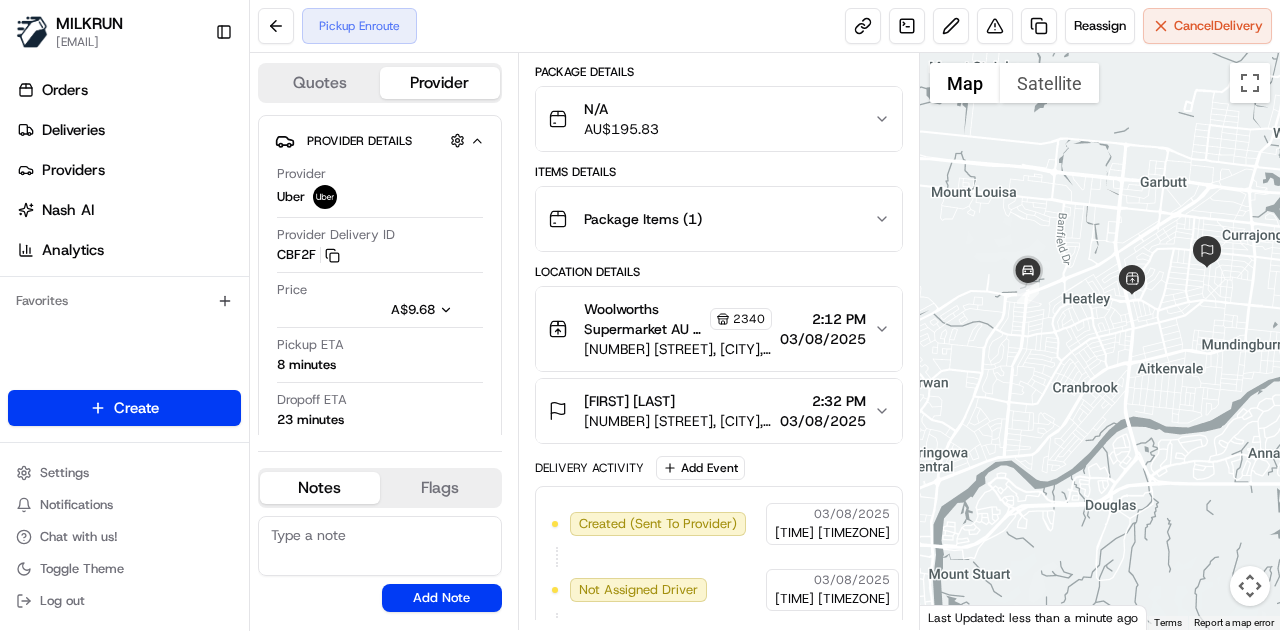 drag, startPoint x: 1178, startPoint y: 232, endPoint x: 1080, endPoint y: 232, distance: 98 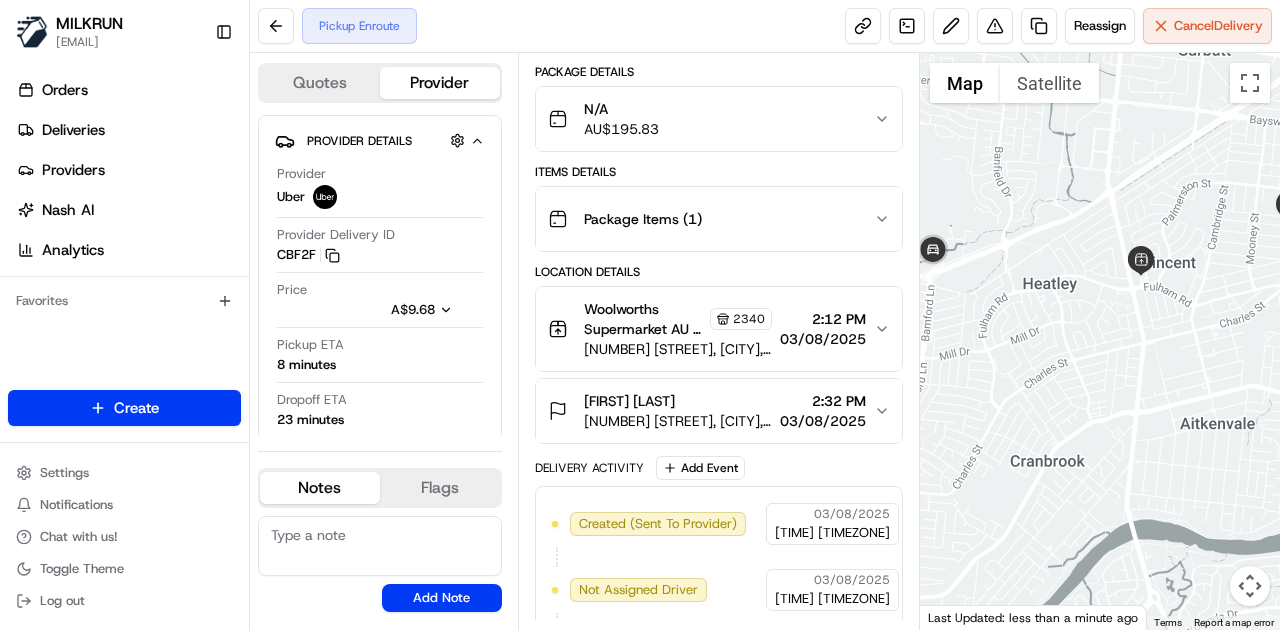 drag, startPoint x: 1160, startPoint y: 298, endPoint x: 1208, endPoint y: 254, distance: 65.11528 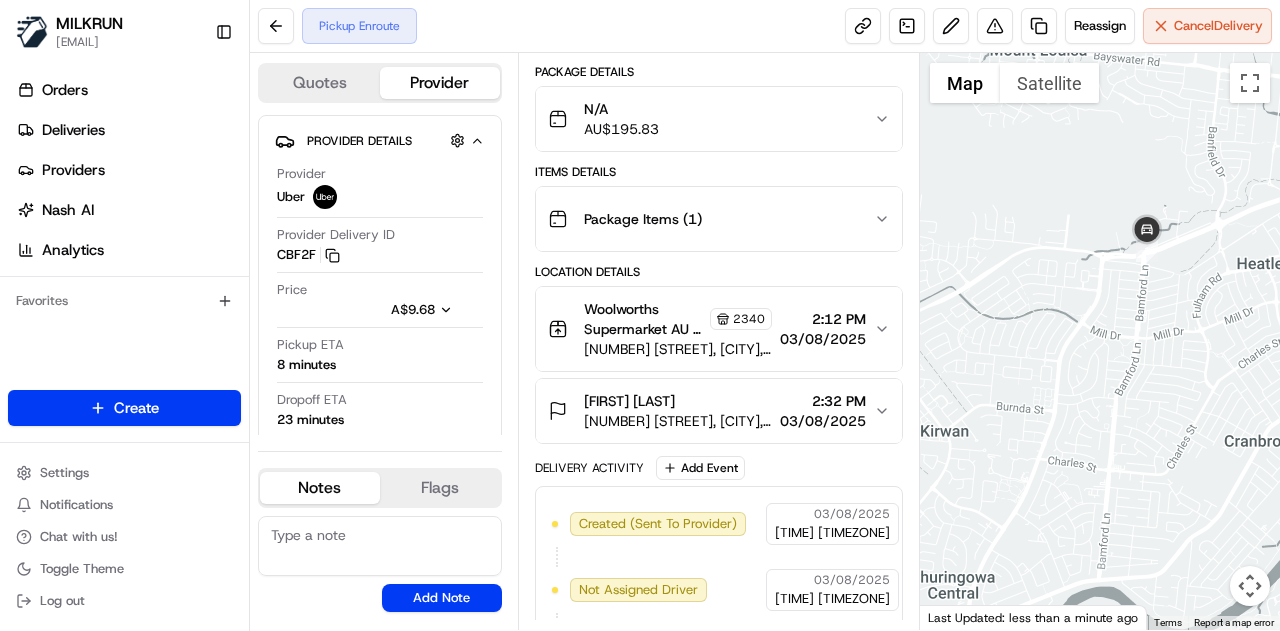 drag, startPoint x: 1060, startPoint y: 288, endPoint x: 1279, endPoint y: 269, distance: 219.82266 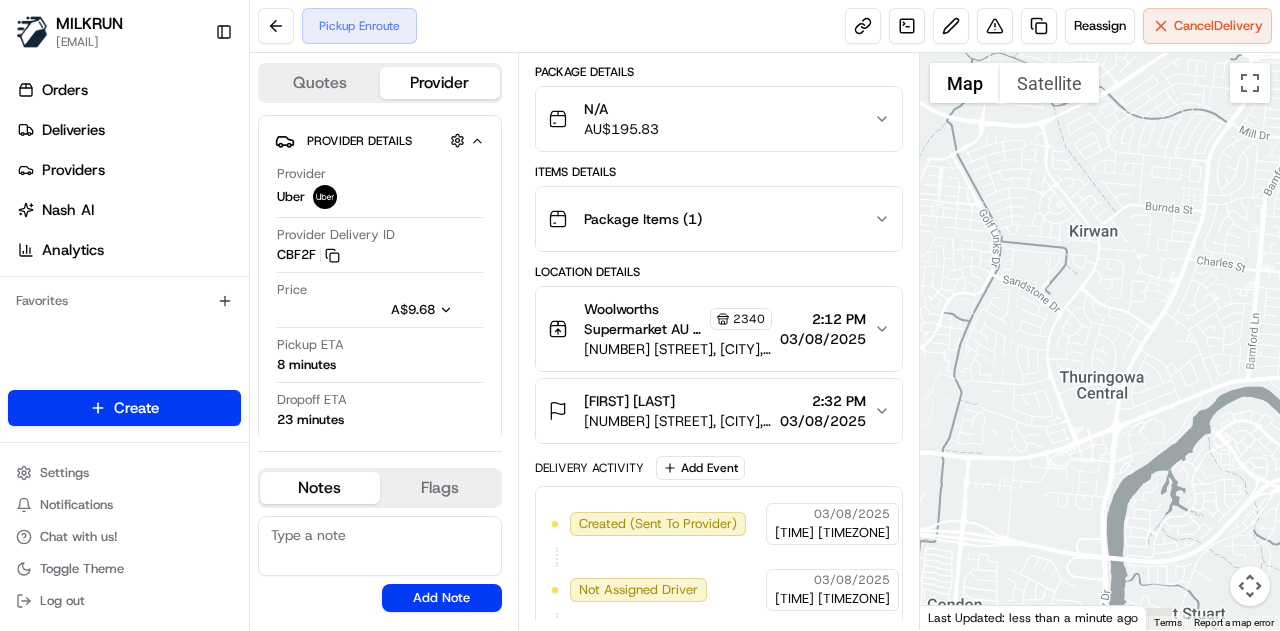 drag, startPoint x: 1195, startPoint y: 241, endPoint x: 1279, endPoint y: 131, distance: 138.4052 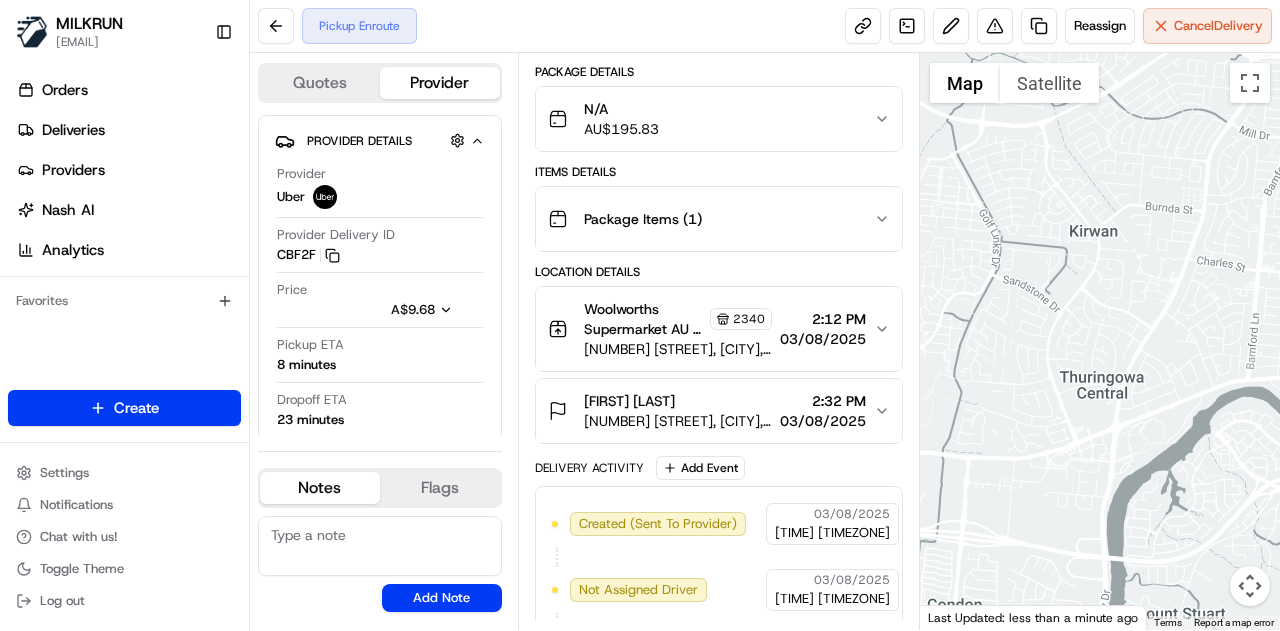 drag, startPoint x: 1085, startPoint y: 253, endPoint x: 1192, endPoint y: 203, distance: 118.10589 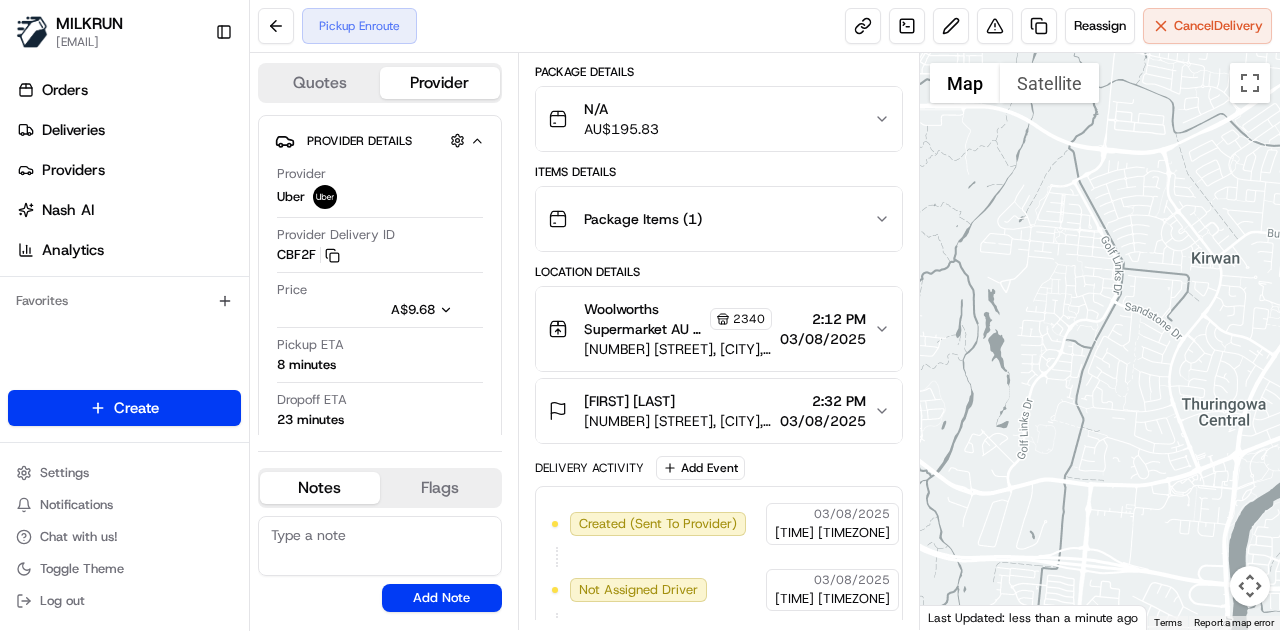 drag, startPoint x: 1110, startPoint y: 272, endPoint x: 1130, endPoint y: 462, distance: 191.04973 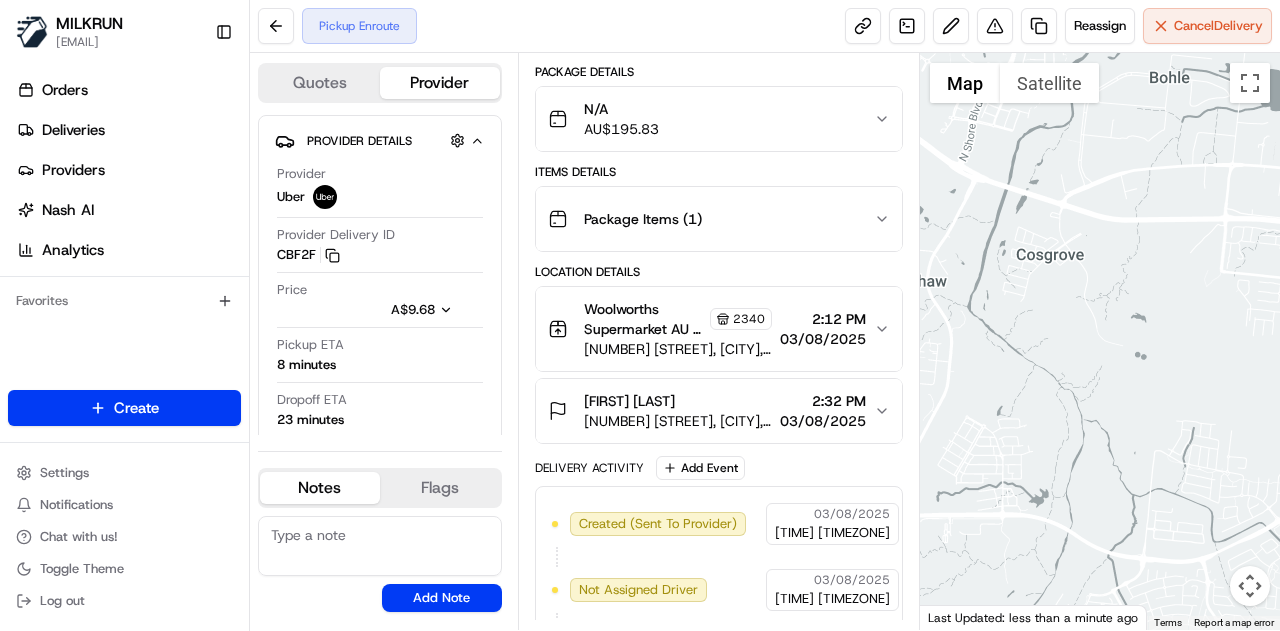 drag, startPoint x: 1120, startPoint y: 285, endPoint x: 1110, endPoint y: 388, distance: 103.4843 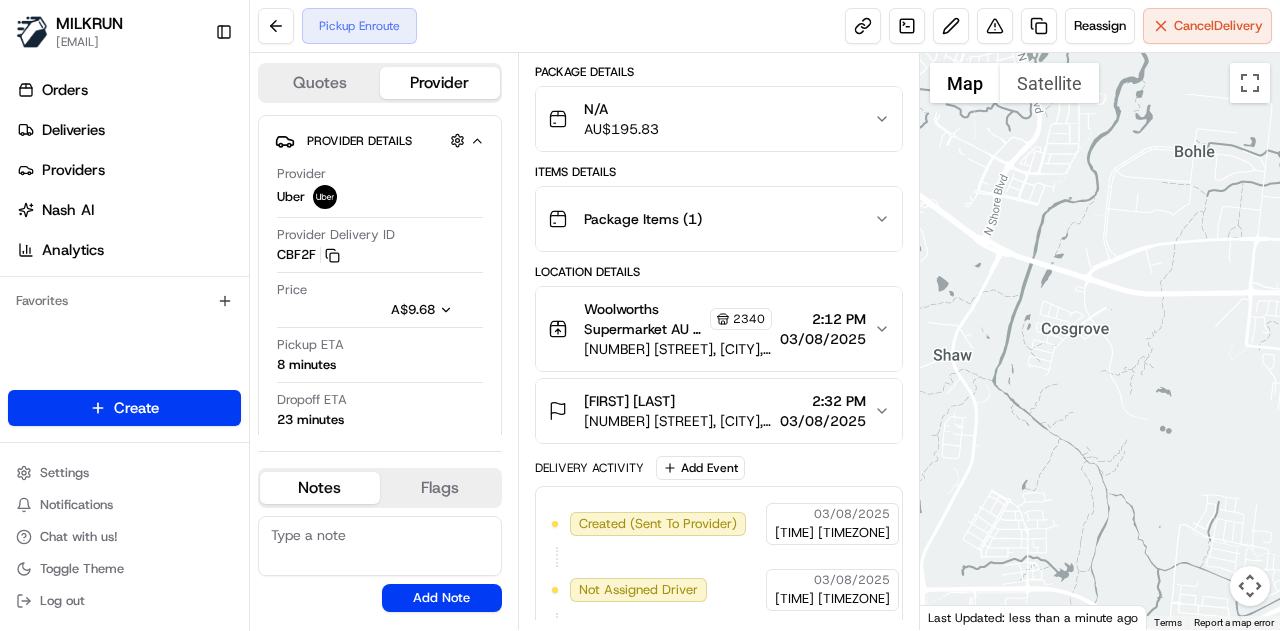 drag, startPoint x: 1154, startPoint y: 287, endPoint x: 1195, endPoint y: 300, distance: 43.011627 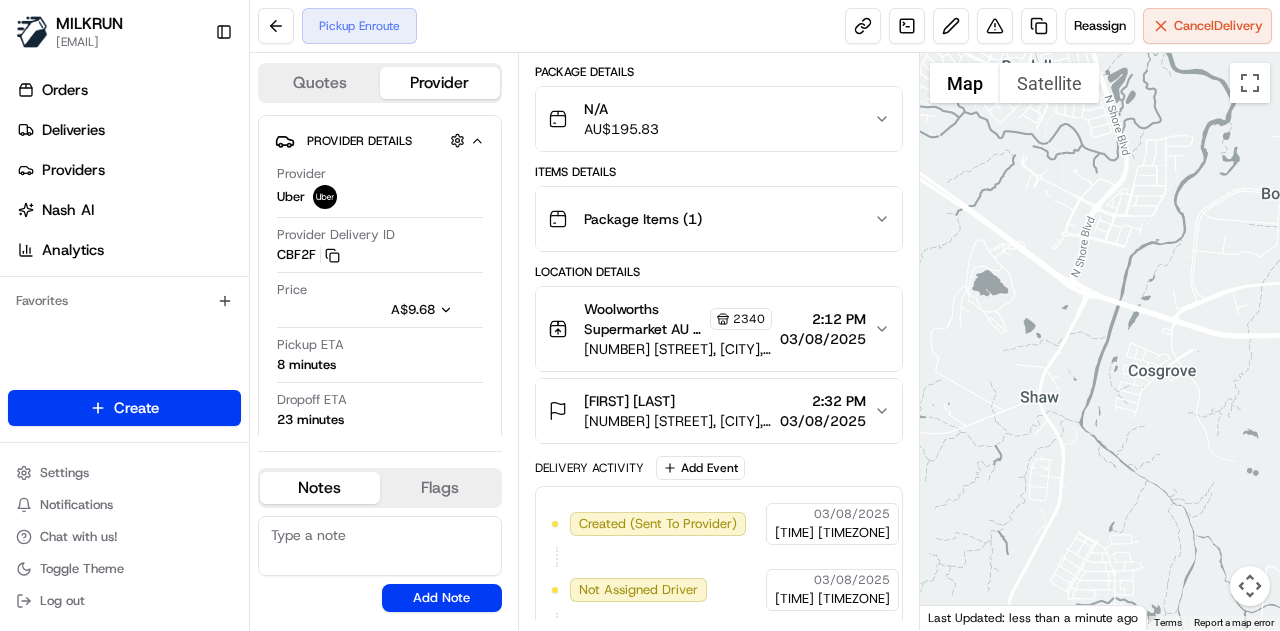 drag, startPoint x: 1171, startPoint y: 280, endPoint x: 978, endPoint y: 335, distance: 200.68384 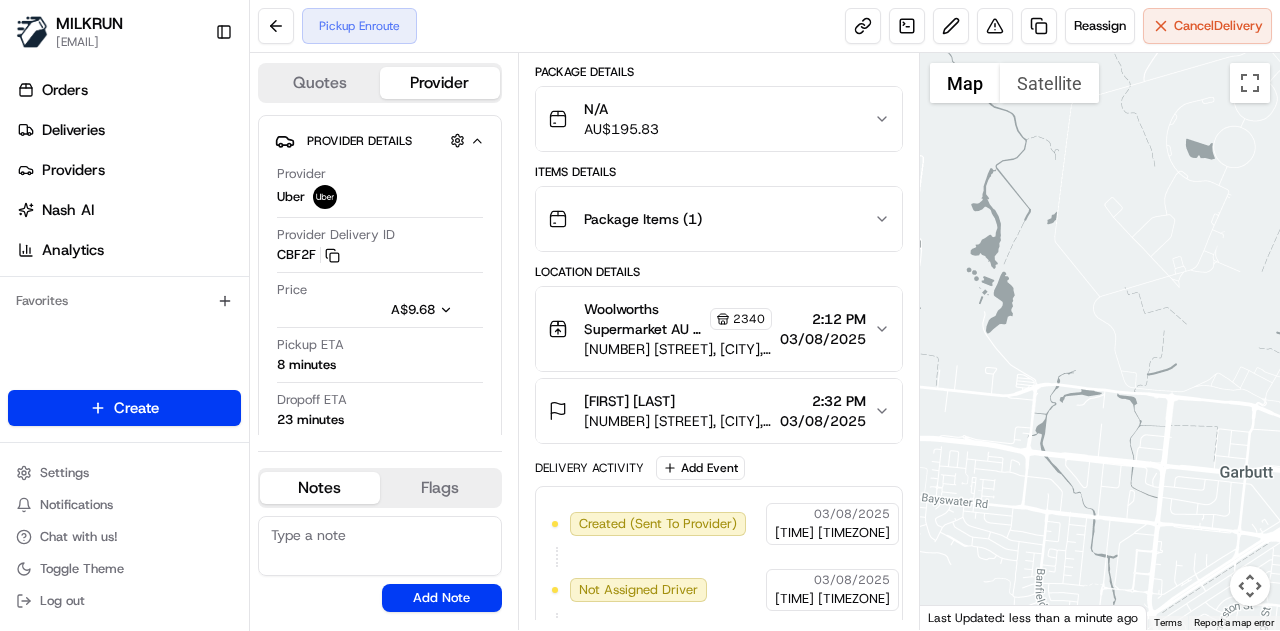 drag, startPoint x: 1143, startPoint y: 278, endPoint x: 970, endPoint y: 292, distance: 173.56555 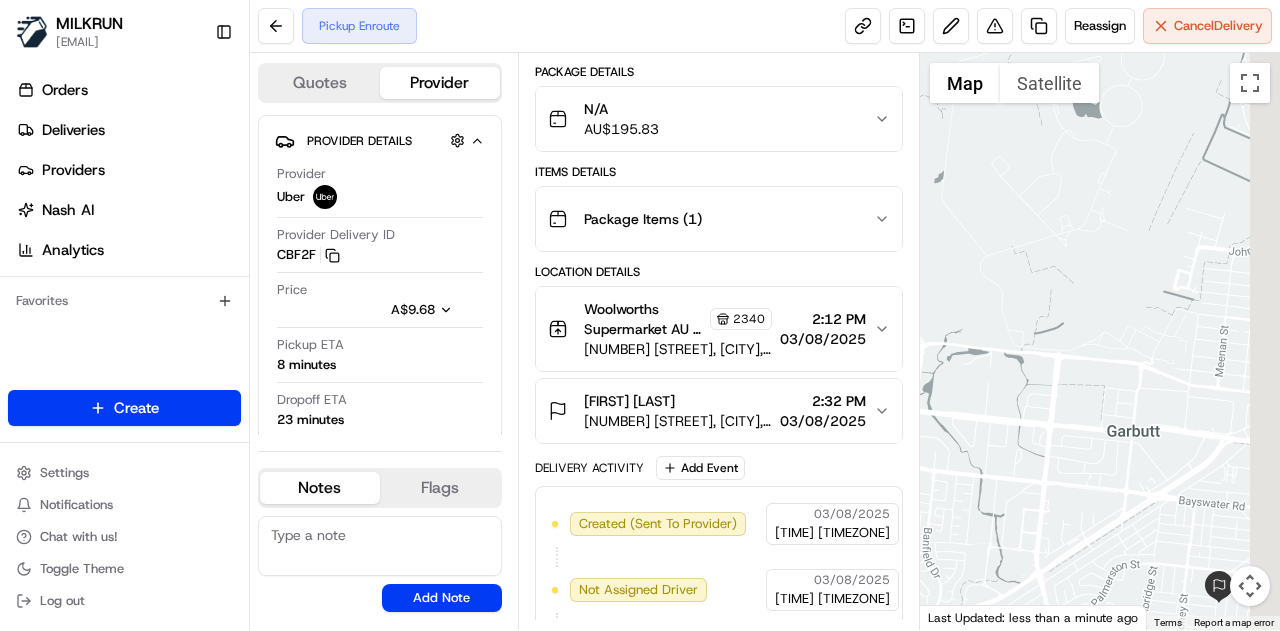 drag, startPoint x: 1087, startPoint y: 295, endPoint x: 976, endPoint y: 227, distance: 130.17296 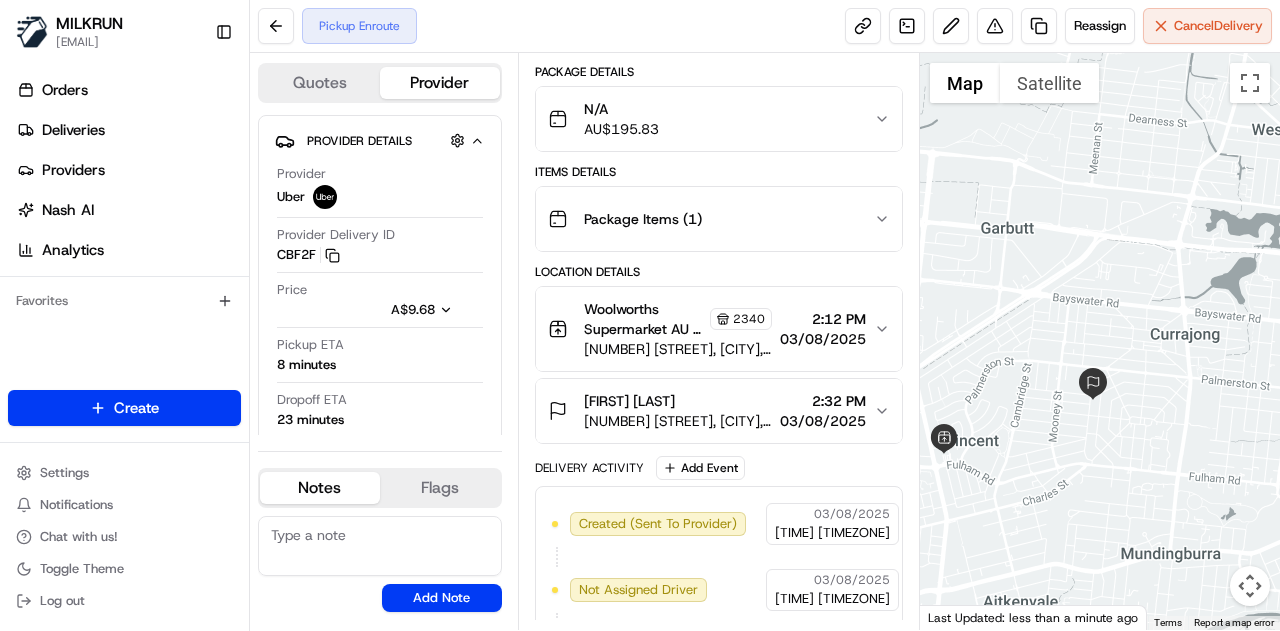 drag, startPoint x: 1188, startPoint y: 311, endPoint x: 1220, endPoint y: 207, distance: 108.81177 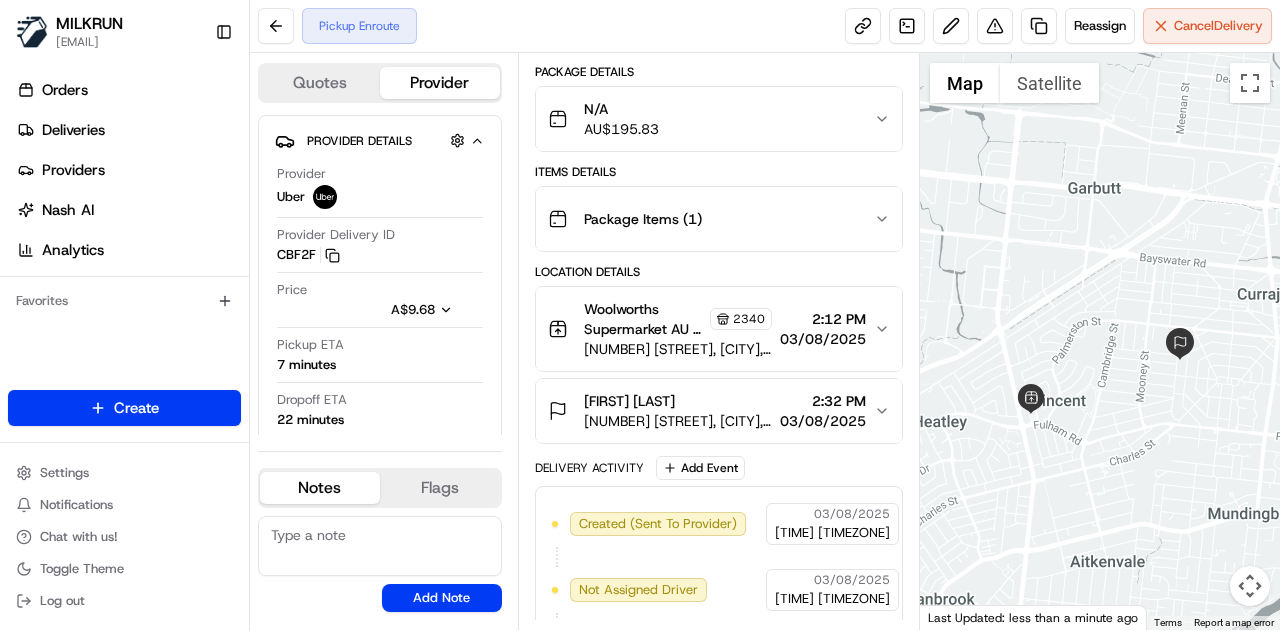 drag, startPoint x: 1030, startPoint y: 296, endPoint x: 1127, endPoint y: 261, distance: 103.121284 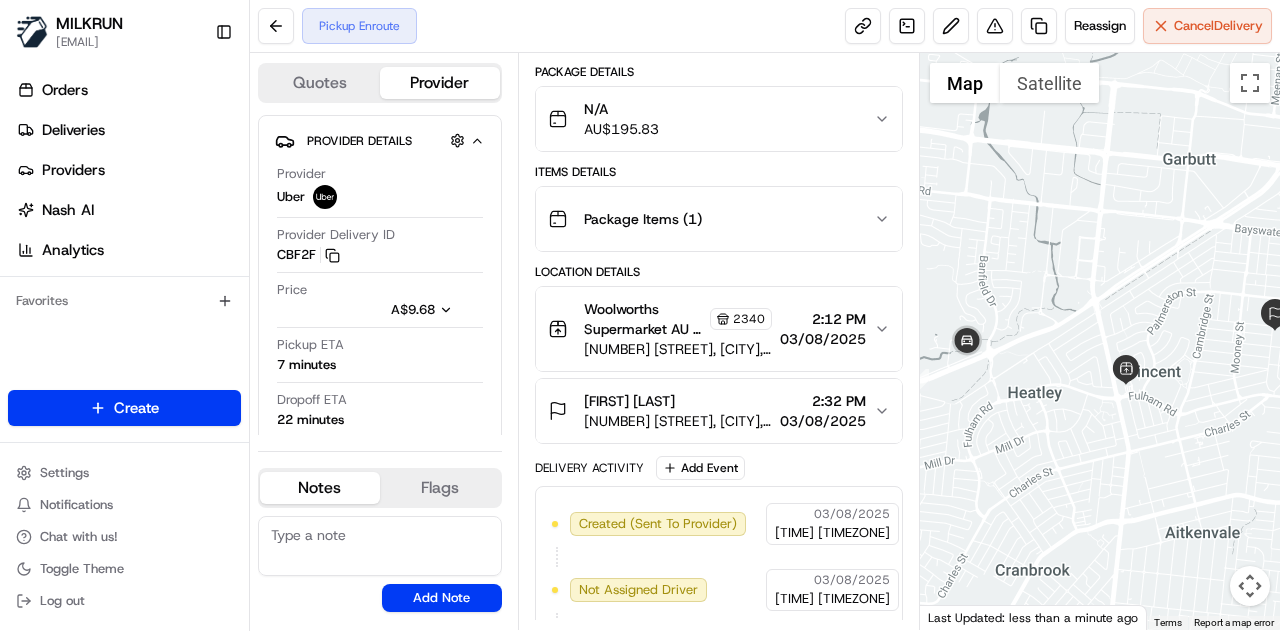 drag, startPoint x: 1057, startPoint y: 329, endPoint x: 1159, endPoint y: 297, distance: 106.901825 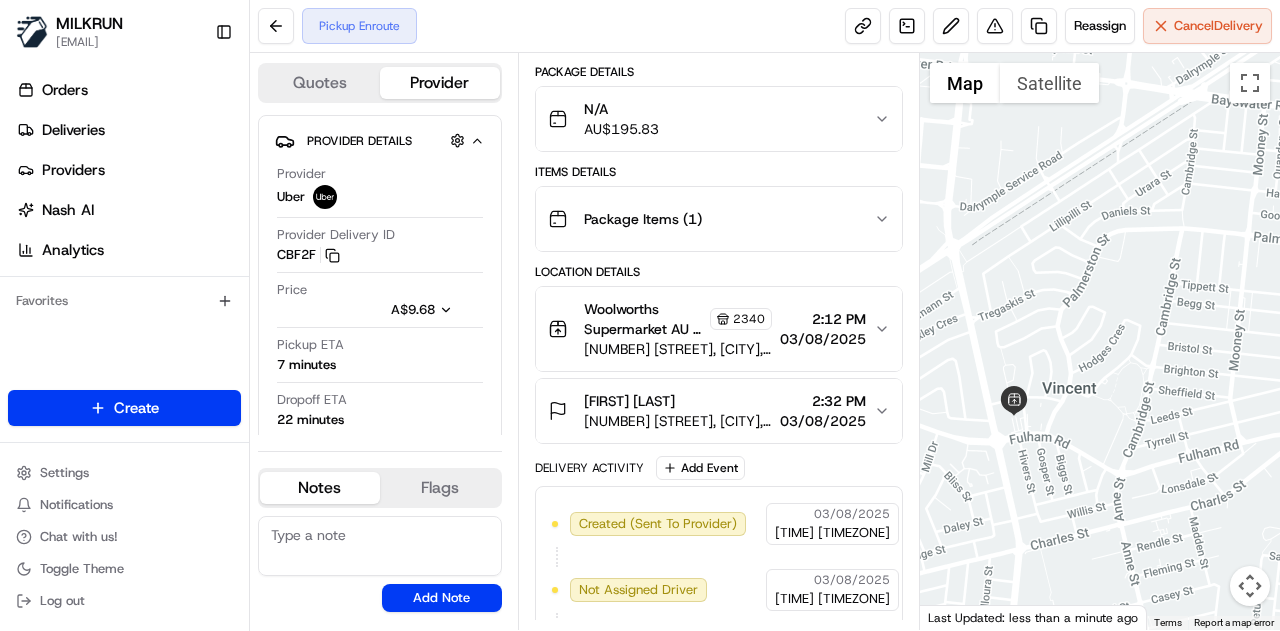 drag, startPoint x: 1158, startPoint y: 313, endPoint x: 1024, endPoint y: 233, distance: 156.06409 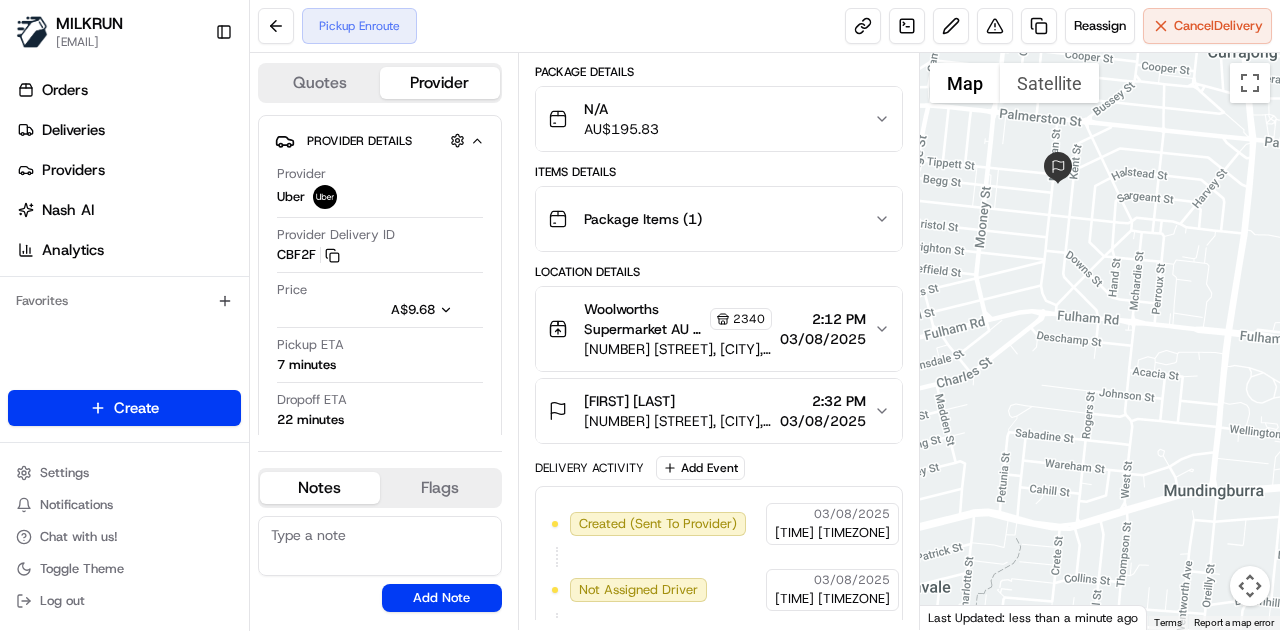 drag, startPoint x: 1054, startPoint y: 231, endPoint x: 1008, endPoint y: 306, distance: 87.982956 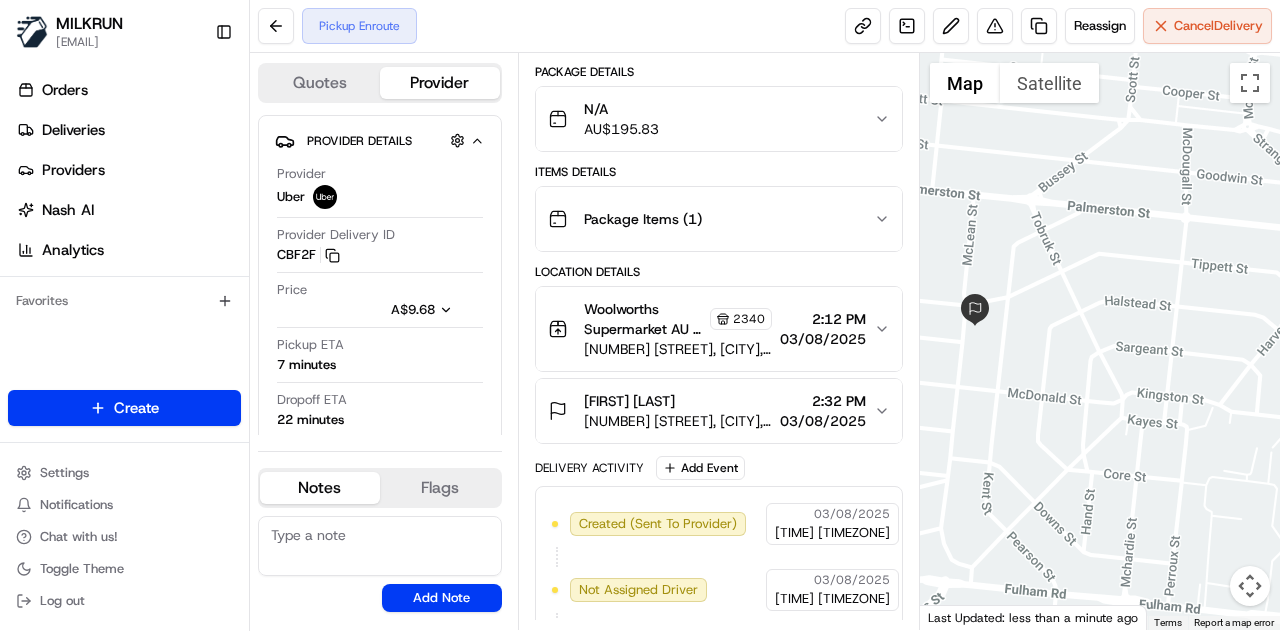 drag, startPoint x: 1058, startPoint y: 270, endPoint x: 1076, endPoint y: 313, distance: 46.615448 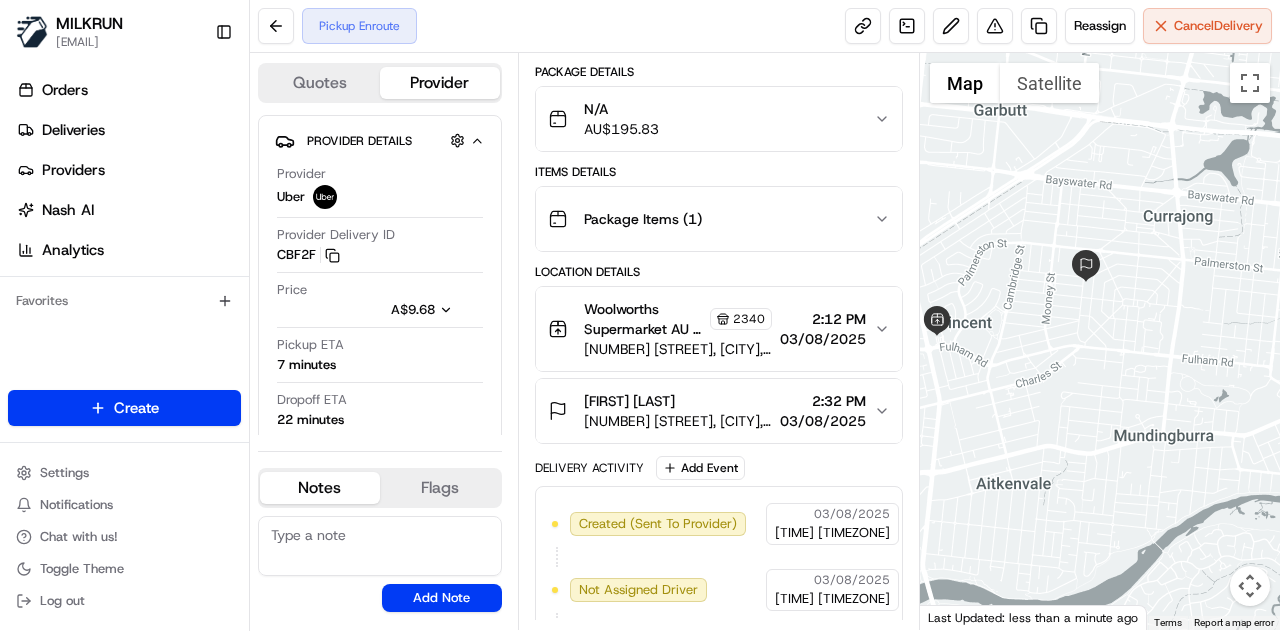 drag, startPoint x: 1090, startPoint y: 290, endPoint x: 1156, endPoint y: 228, distance: 90.55385 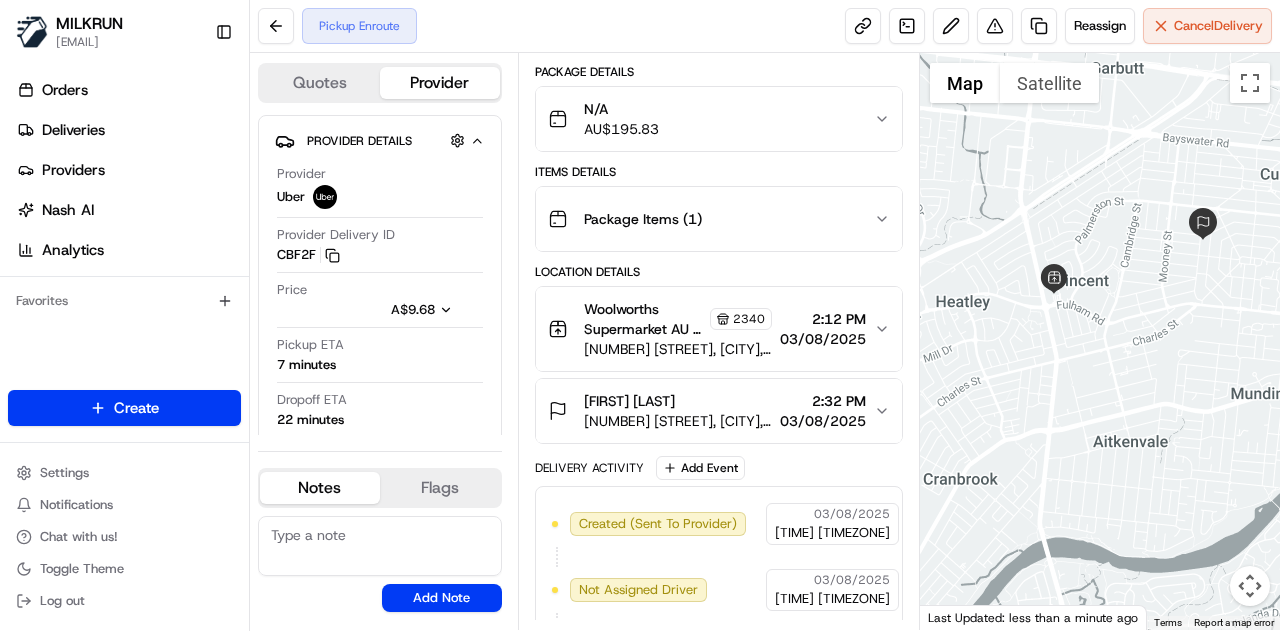 drag, startPoint x: 1095, startPoint y: 265, endPoint x: 1138, endPoint y: 260, distance: 43.289722 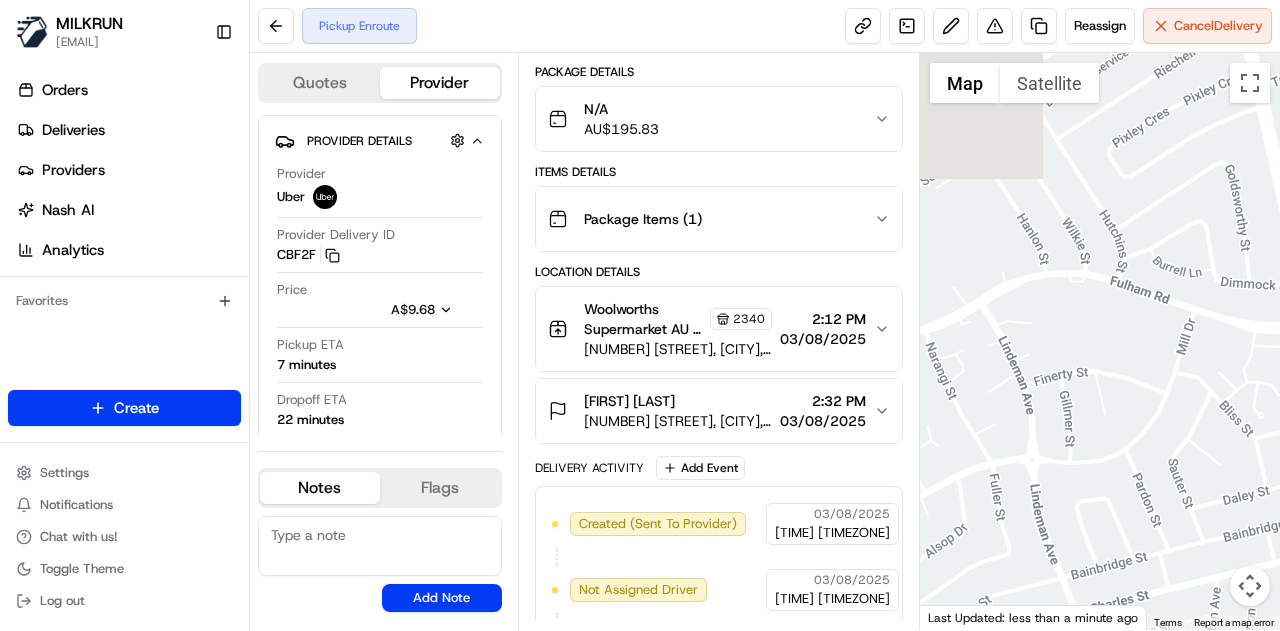 drag, startPoint x: 1036, startPoint y: 292, endPoint x: 1279, endPoint y: 271, distance: 243.90572 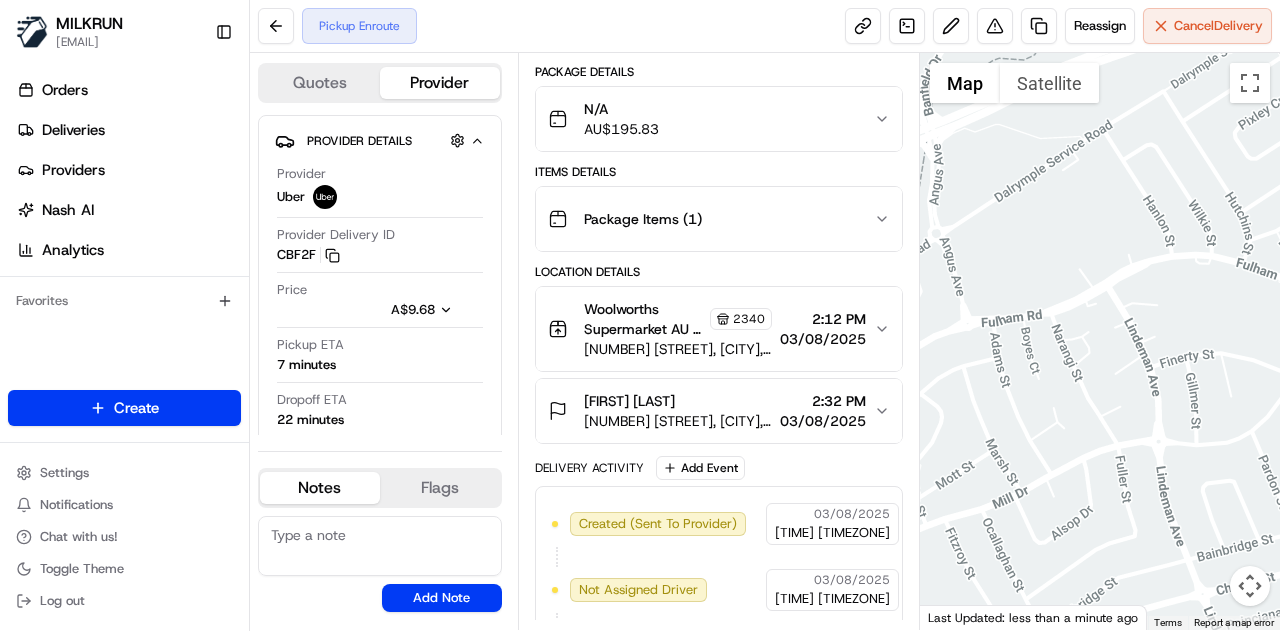 drag, startPoint x: 1115, startPoint y: 291, endPoint x: 1205, endPoint y: 292, distance: 90.005554 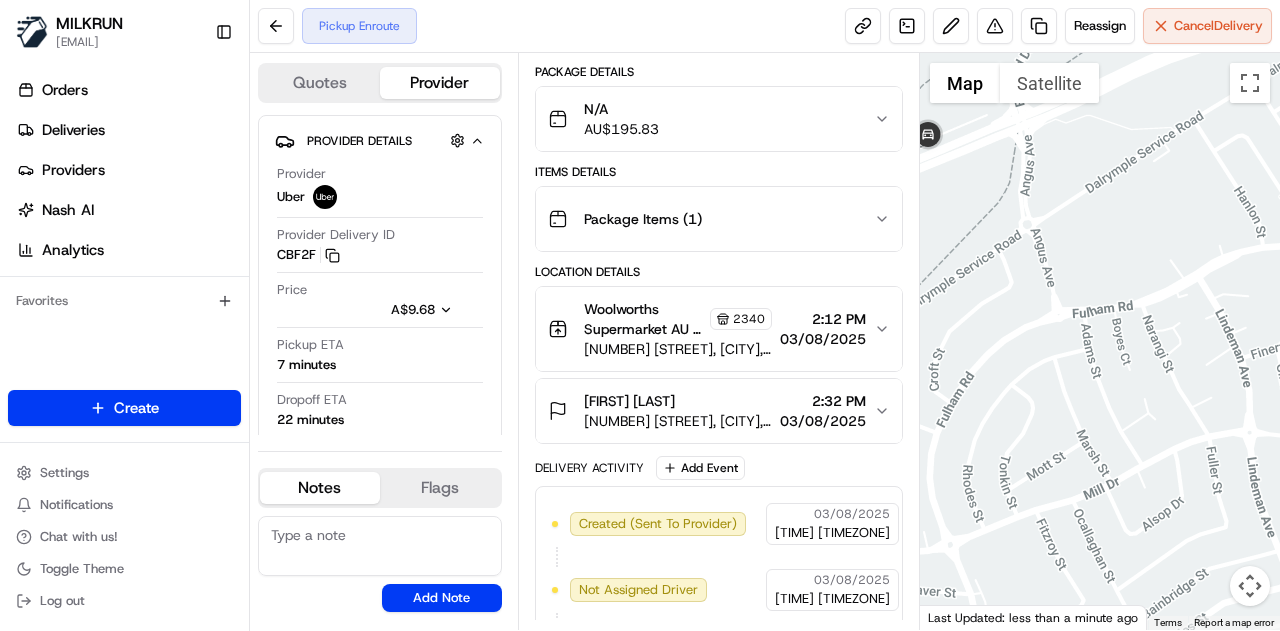 drag, startPoint x: 1172, startPoint y: 294, endPoint x: 1264, endPoint y: 283, distance: 92.65527 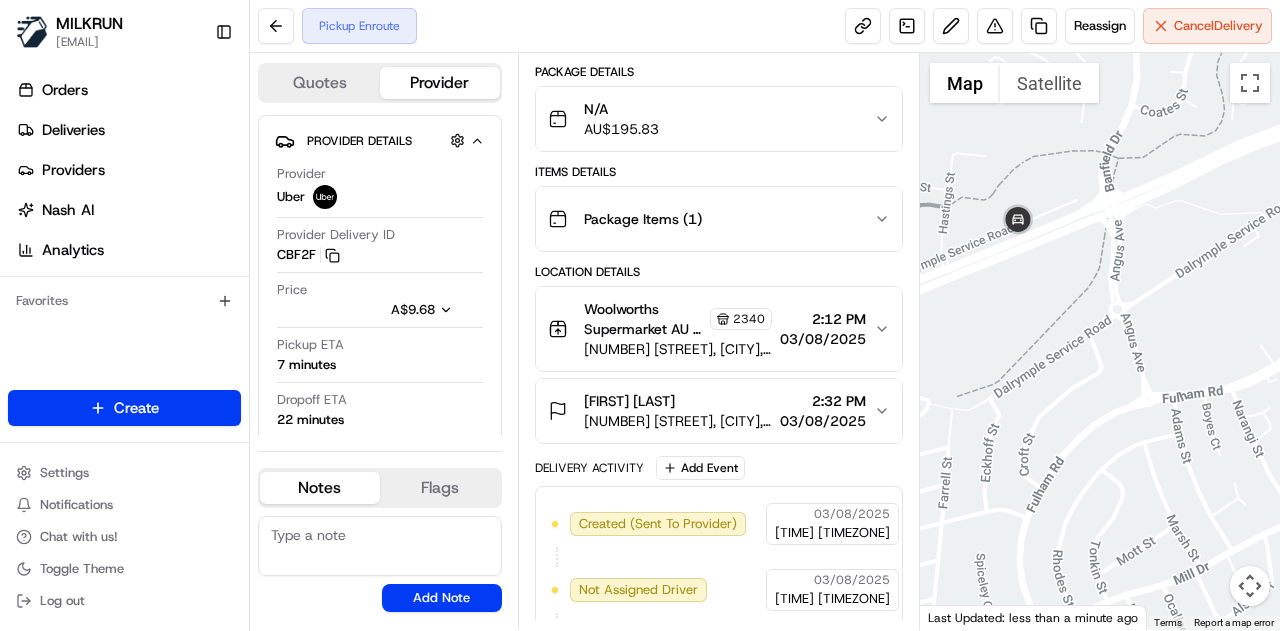 drag 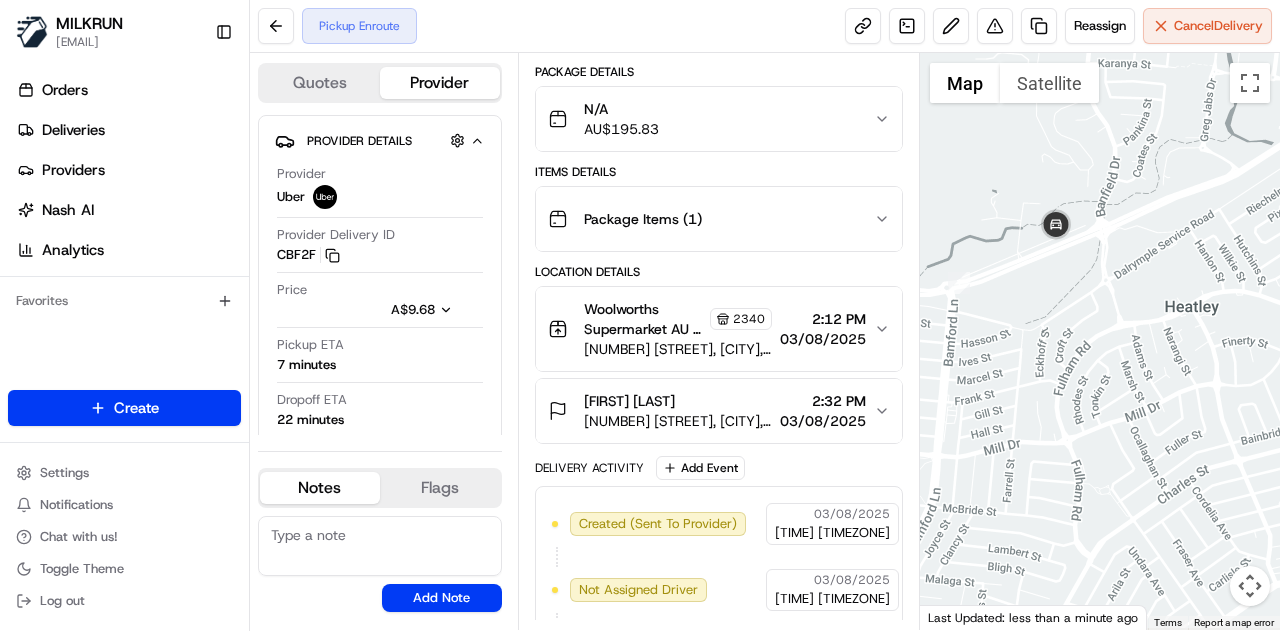 click at bounding box center [1100, 341] 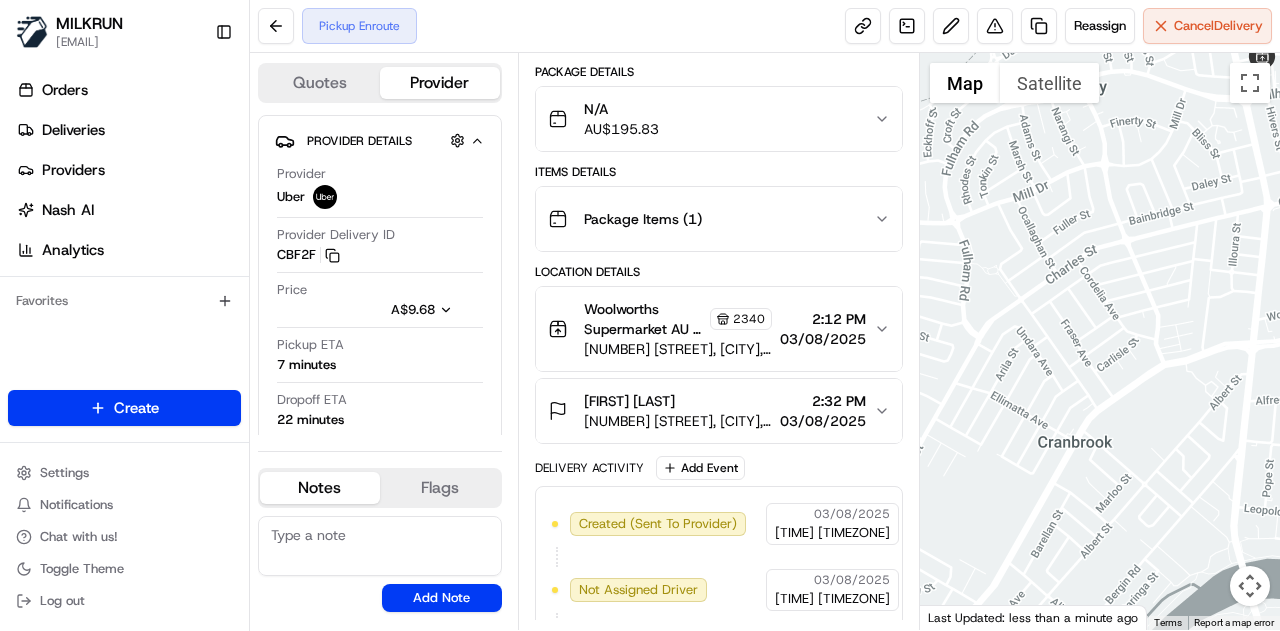drag, startPoint x: 1206, startPoint y: 320, endPoint x: 1159, endPoint y: 117, distance: 208.36986 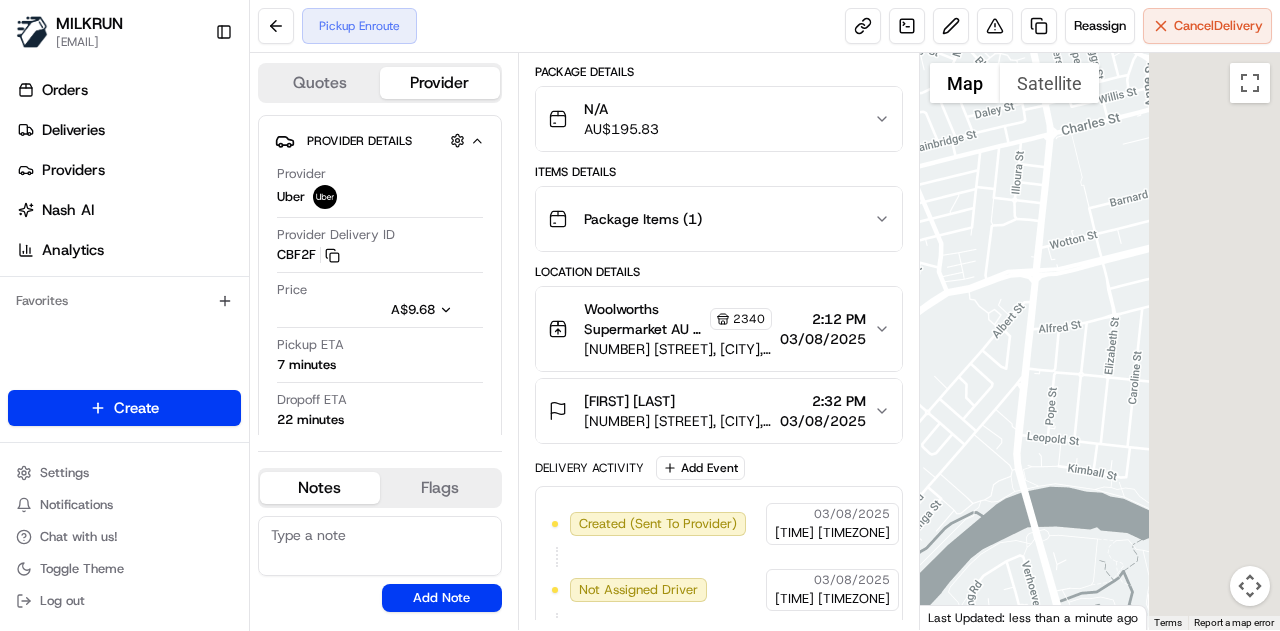 click on "Quotes Provider Provider Details Hidden ( 1 ) Provider Uber   Provider Delivery ID CBF2F Copy  del_2VpJLr3GR9CnClNSpwy_Lw CBF2F Price A$9.68 Pickup ETA 7 minutes Dropoff ETA 22 minutes Customer Support Driver Details Hidden ( 5 ) Name ROCHELLE D. Pickup Phone Number +61 480 020 263 ext. 92656734 Dropoff Phone Number +61 482 094 970 Tip AU$0.00 Type car Make Mitsubishi Model Outlander Color white License Plate Number **7GT3 Notes Flags No results found Add Note No results found Add Flag Summary 0520549 Created:   03/08/2025 1:55 PM Strategy:   Dynamic - (DD + Uber) (dss_cPCnzd) 1   Pickup 1   Dropoff 2.4 km Created via Automation Related Deliveries   (1) has_bag_count delivery Package Details N/A AU$ 195.83 Items Details Package Items ( 1 ) Location Details Woolworths Supermarket AU - Vincent Store Manager 2340 249 Fulham Rd, Vincent, QLD 4814, AU 2:12 PM 03/08/2025  Jessica Casey 26 McLean St, Gulliver, QLD 4812, AU 2:32 PM 03/08/2025 Delivery Activity Add Event Created (Sent To Provider) Uber 03/08/2025 Uber" at bounding box center (765, 341) 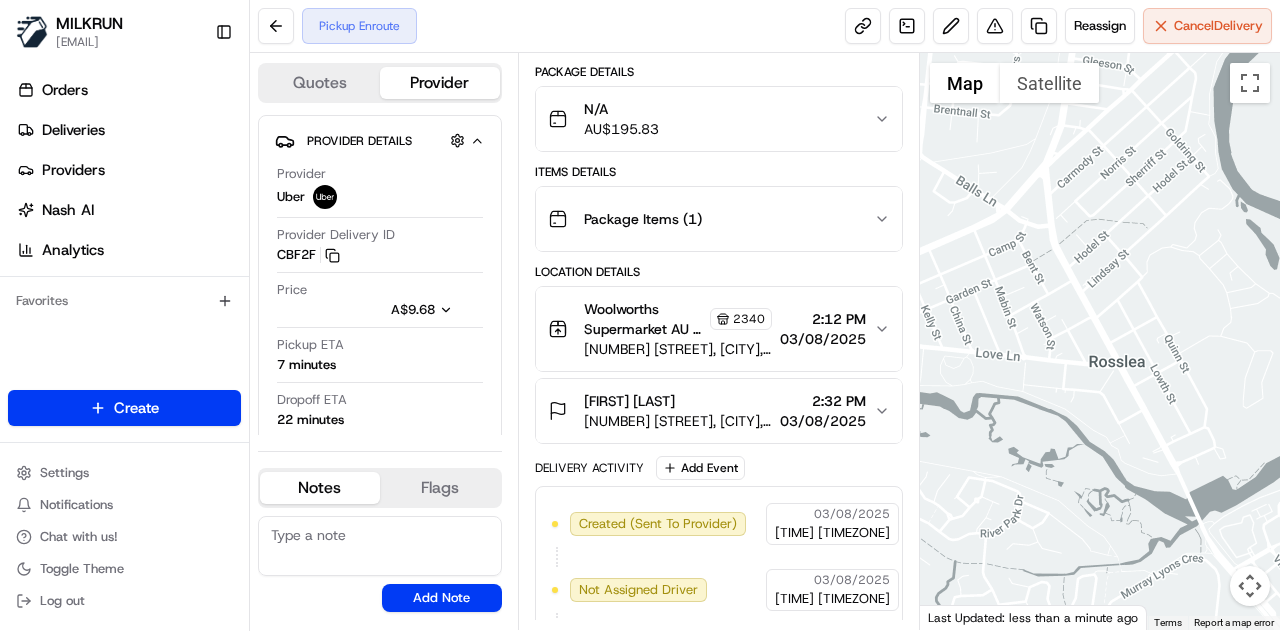 click on "Quotes Provider Provider Details Hidden ( 1 ) Provider Uber   Provider Delivery ID CBF2F Copy  del_2VpJLr3GR9CnClNSpwy_Lw CBF2F Price A$9.68 Pickup ETA 7 minutes Dropoff ETA 22 minutes Customer Support Driver Details Hidden ( 5 ) Name ROCHELLE D. Pickup Phone Number +61 480 020 263 ext. 92656734 Dropoff Phone Number +61 482 094 970 Tip AU$0.00 Type car Make Mitsubishi Model Outlander Color white License Plate Number **7GT3 Notes Flags No results found Add Note No results found Add Flag Summary 0520549 Created:   03/08/2025 1:55 PM Strategy:   Dynamic - (DD + Uber) (dss_cPCnzd) 1   Pickup 1   Dropoff 2.4 km Created via Automation Related Deliveries   (1) has_bag_count delivery Package Details N/A AU$ 195.83 Items Details Package Items ( 1 ) Location Details Woolworths Supermarket AU - Vincent Store Manager 2340 249 Fulham Rd, Vincent, QLD 4814, AU 2:12 PM 03/08/2025  Jessica Casey 26 McLean St, Gulliver, QLD 4812, AU 2:32 PM 03/08/2025 Delivery Activity Add Event Created (Sent To Provider) Uber 03/08/2025 Uber" at bounding box center [765, 341] 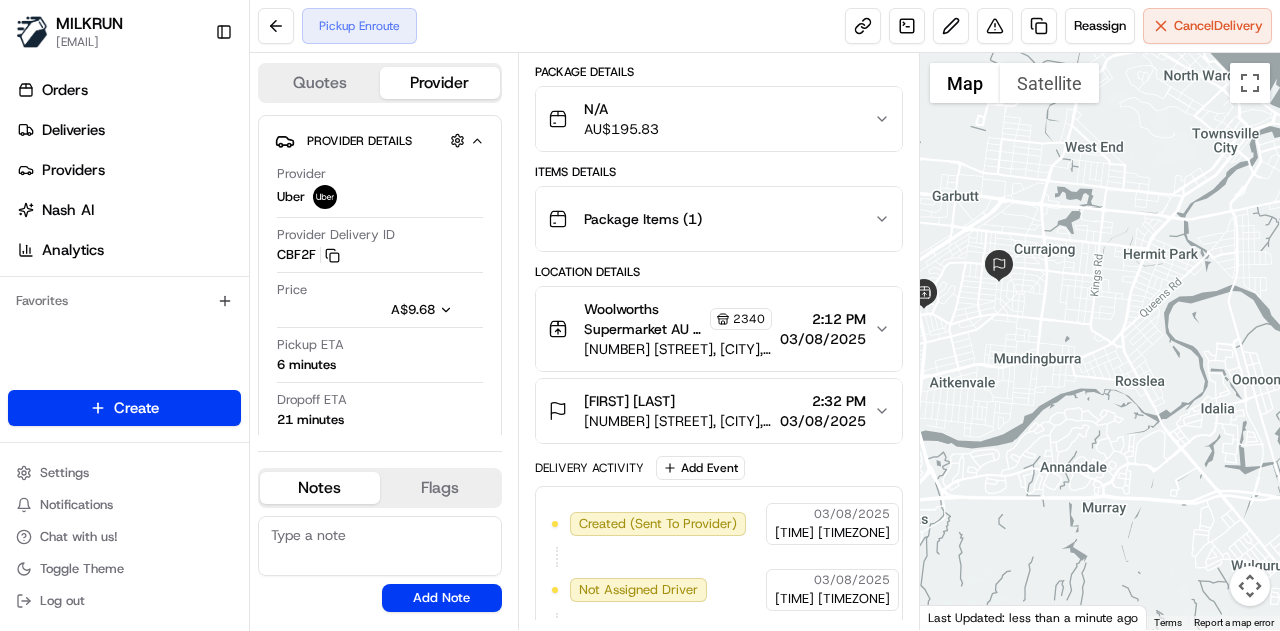 drag, startPoint x: 1080, startPoint y: 355, endPoint x: 1219, endPoint y: 337, distance: 140.16063 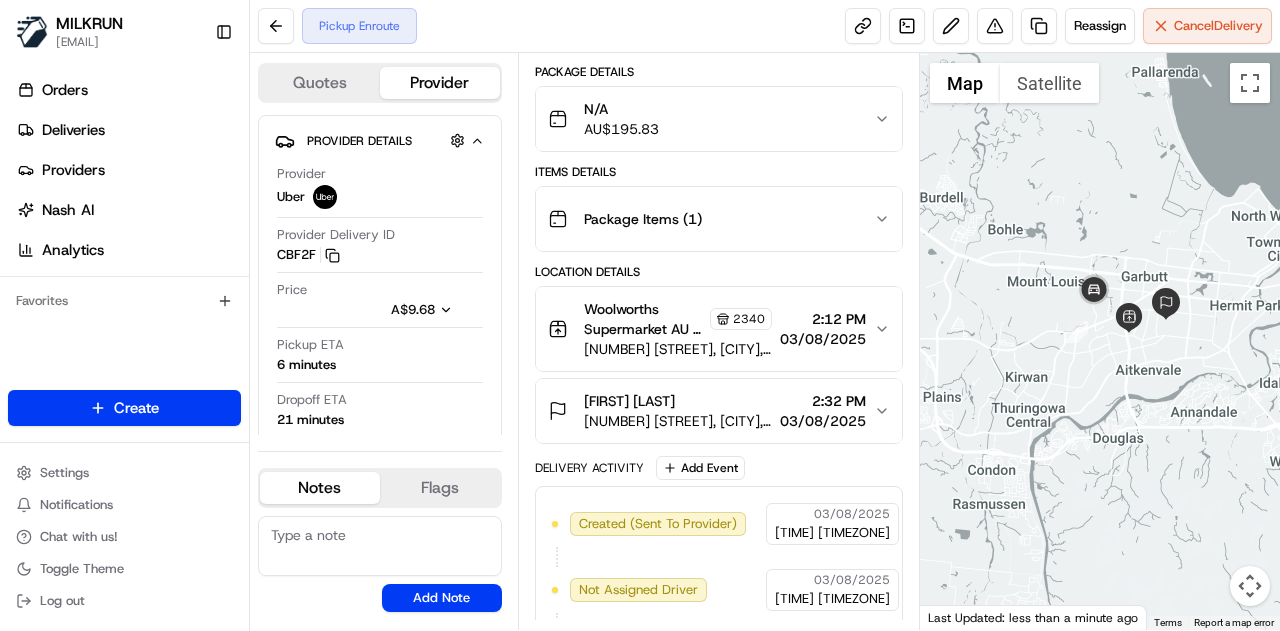 drag, startPoint x: 1128, startPoint y: 348, endPoint x: 1190, endPoint y: 367, distance: 64.84597 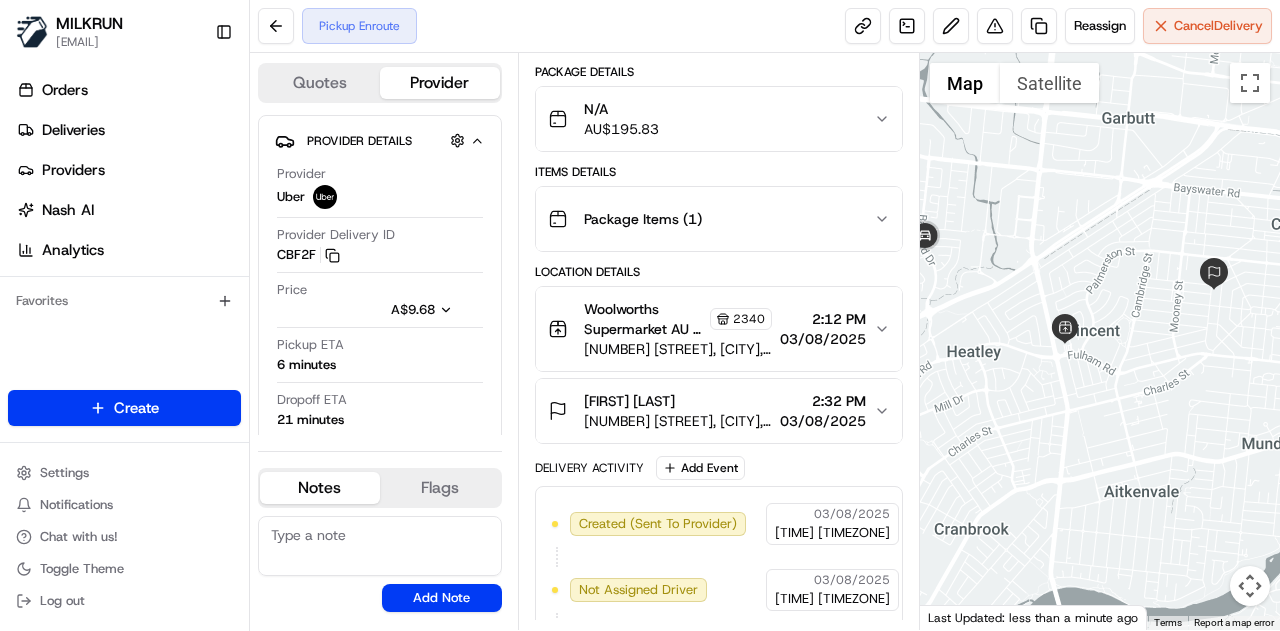 drag, startPoint x: 1136, startPoint y: 361, endPoint x: 1183, endPoint y: 343, distance: 50.32892 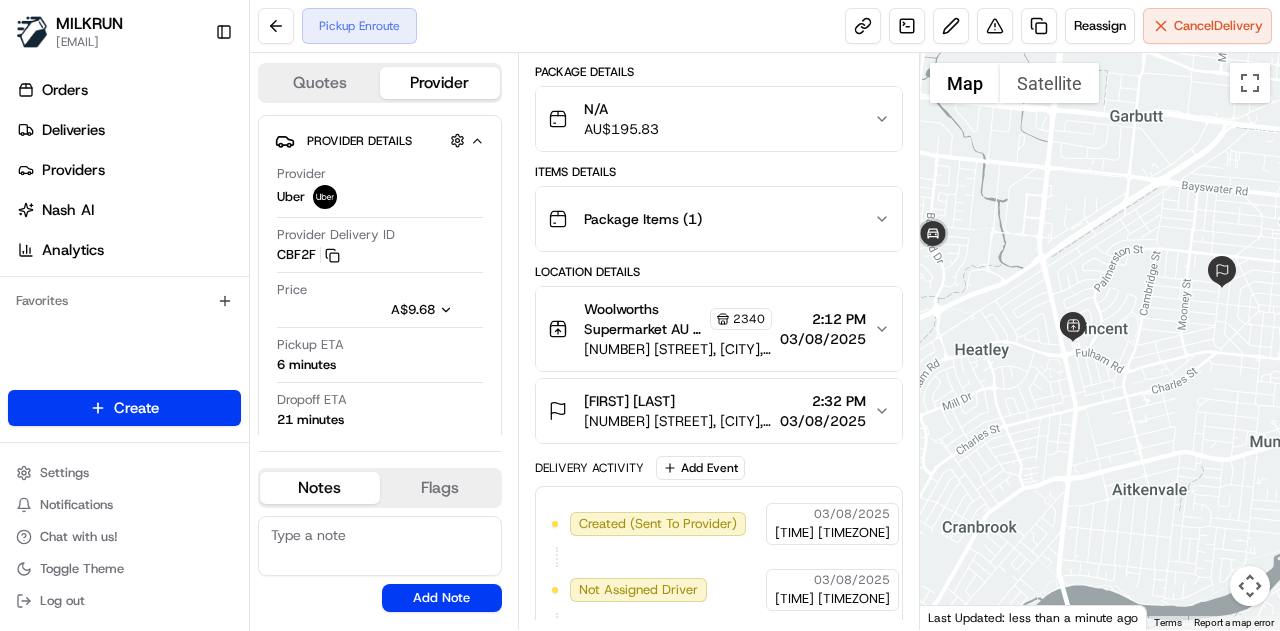 drag, startPoint x: 1186, startPoint y: 303, endPoint x: 1121, endPoint y: 341, distance: 75.29276 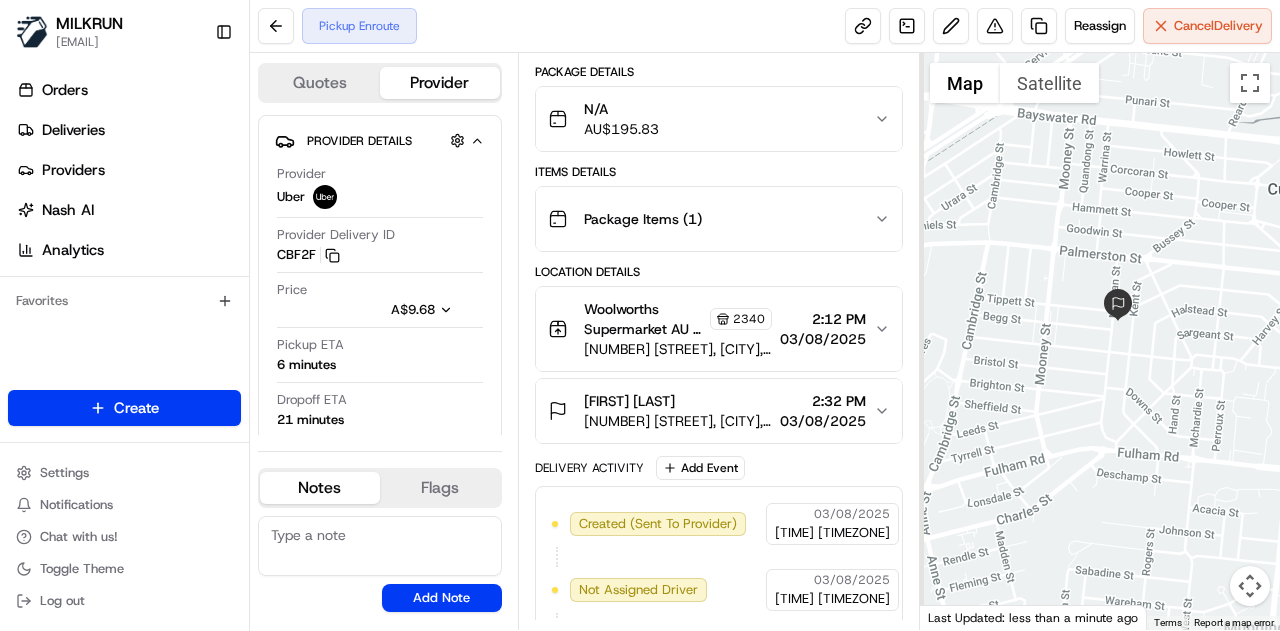 drag, startPoint x: 1101, startPoint y: 334, endPoint x: 1210, endPoint y: 289, distance: 117.923706 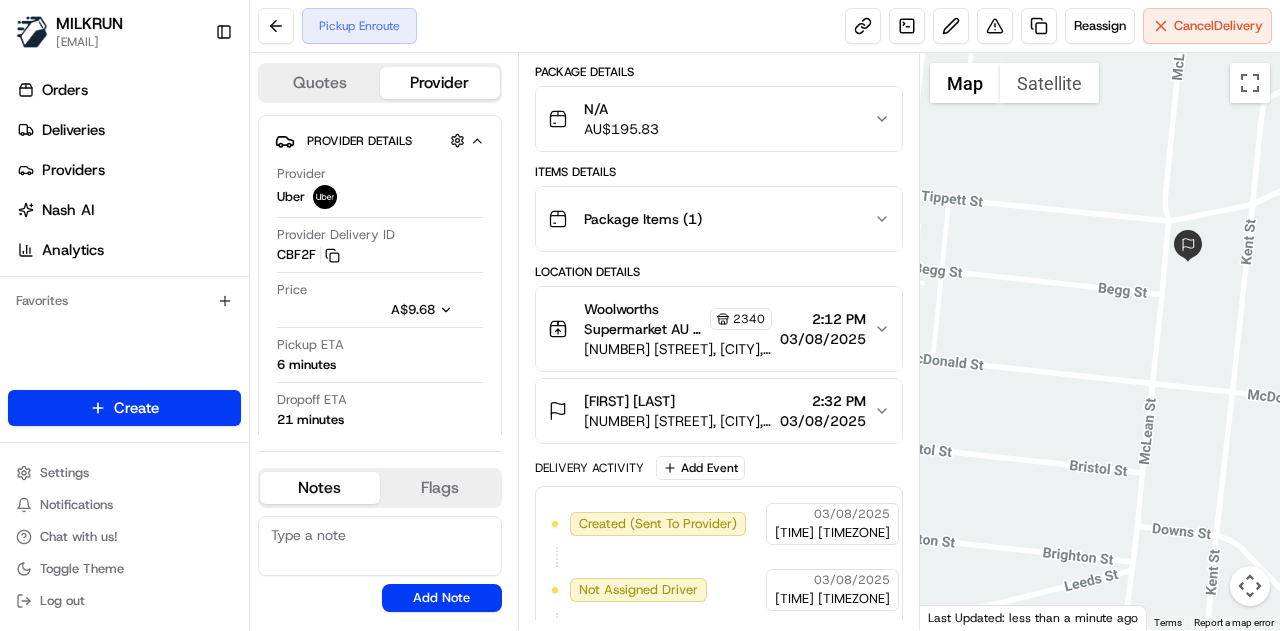 drag, startPoint x: 1200, startPoint y: 275, endPoint x: 1167, endPoint y: 301, distance: 42.0119 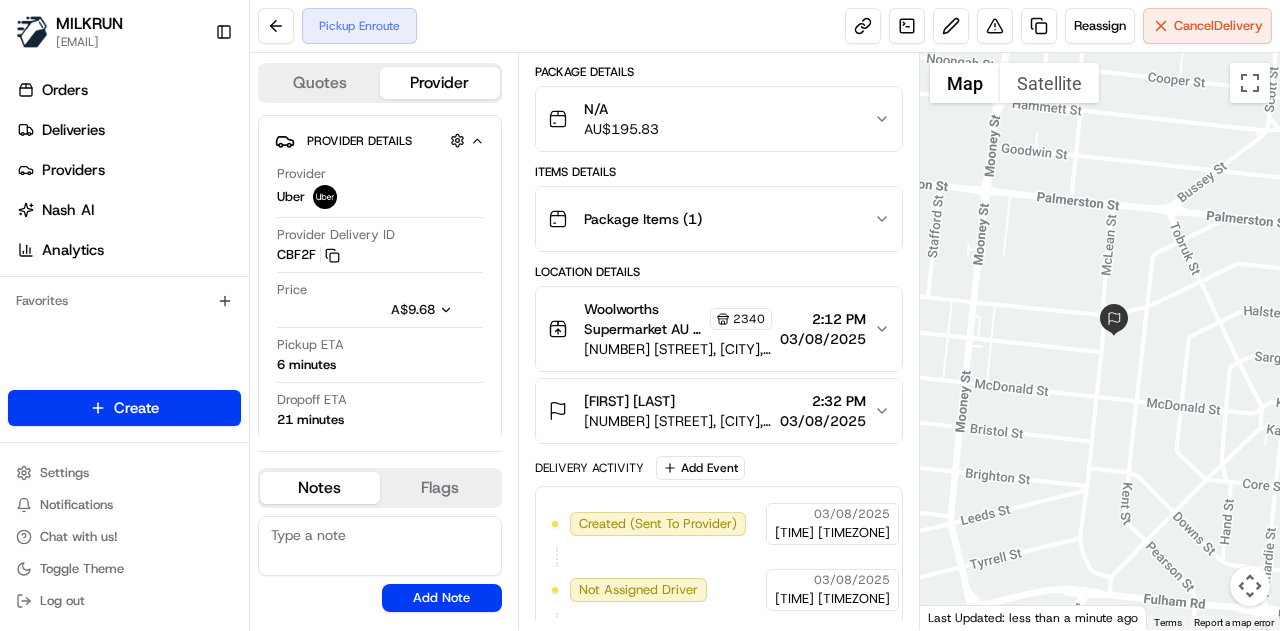 drag, startPoint x: 1030, startPoint y: 352, endPoint x: 1159, endPoint y: 328, distance: 131.21356 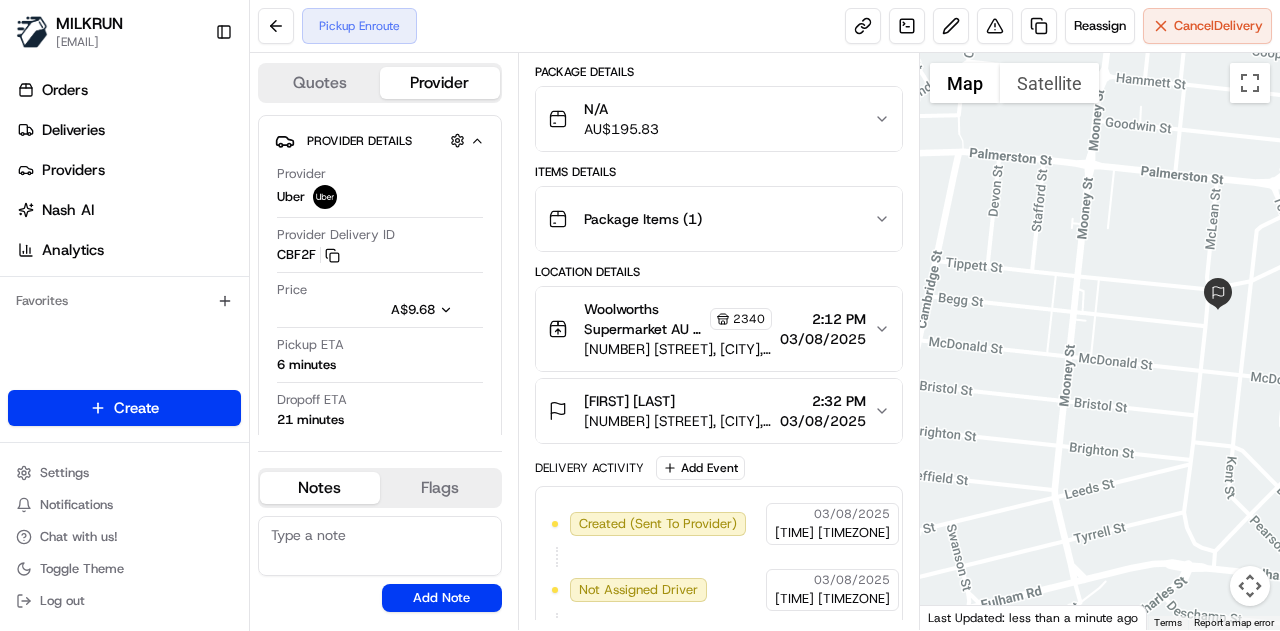 drag, startPoint x: 1132, startPoint y: 353, endPoint x: 1159, endPoint y: 360, distance: 27.89265 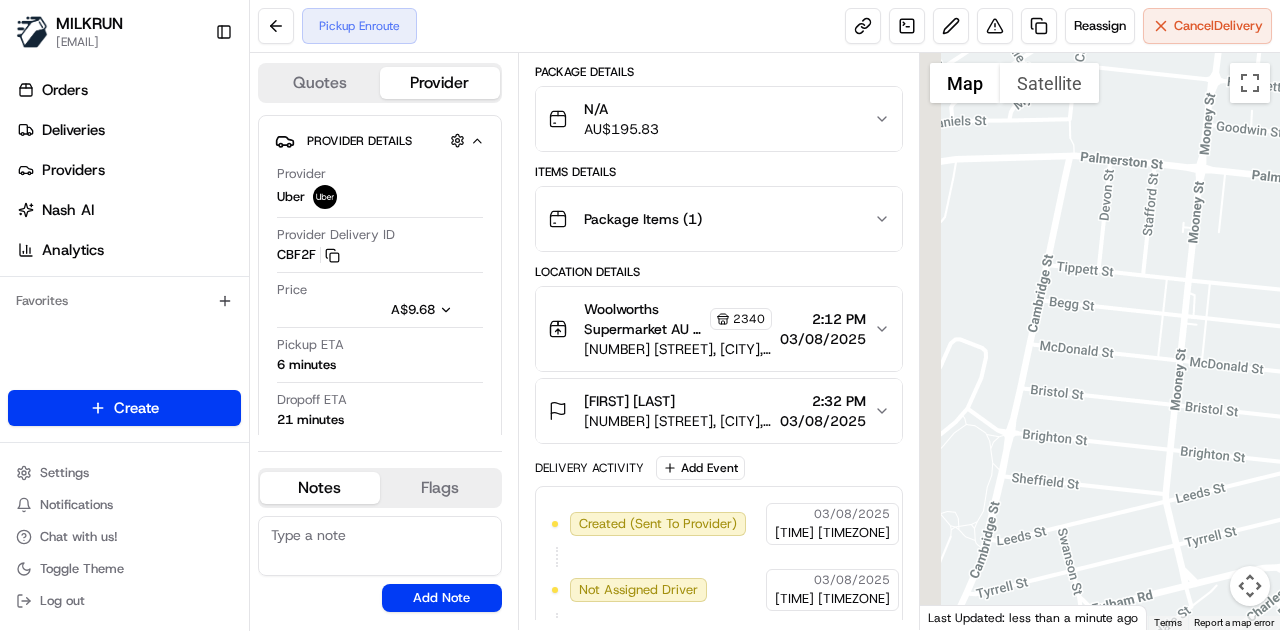 click at bounding box center [1100, 341] 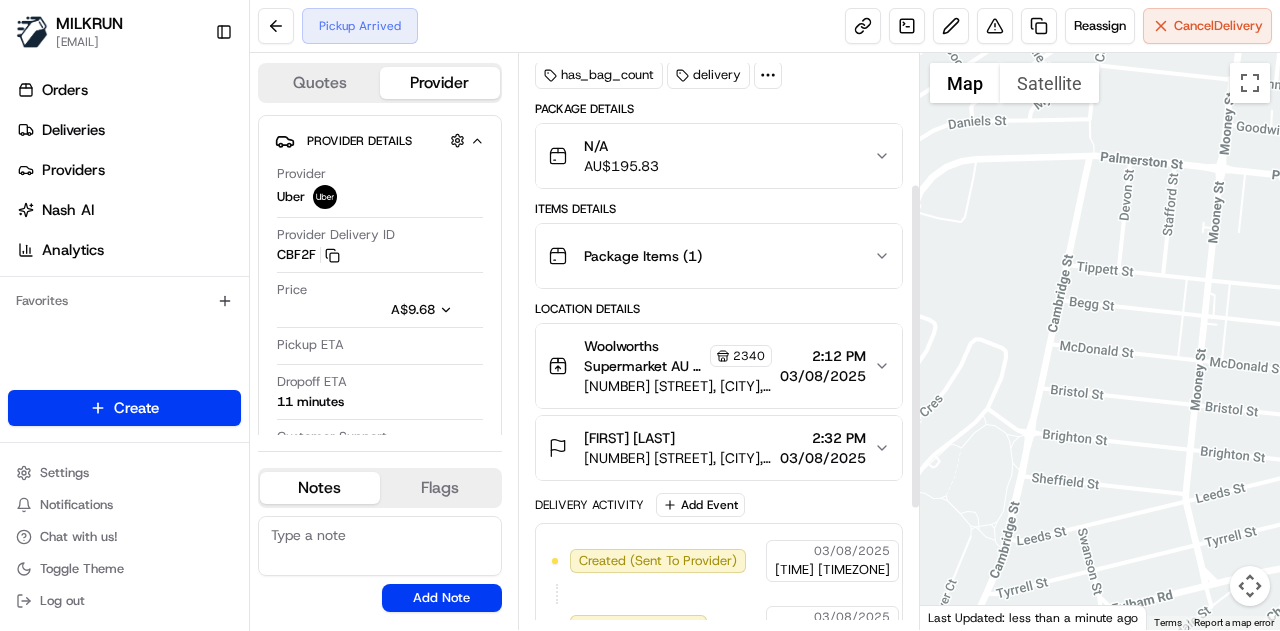 scroll, scrollTop: 140, scrollLeft: 0, axis: vertical 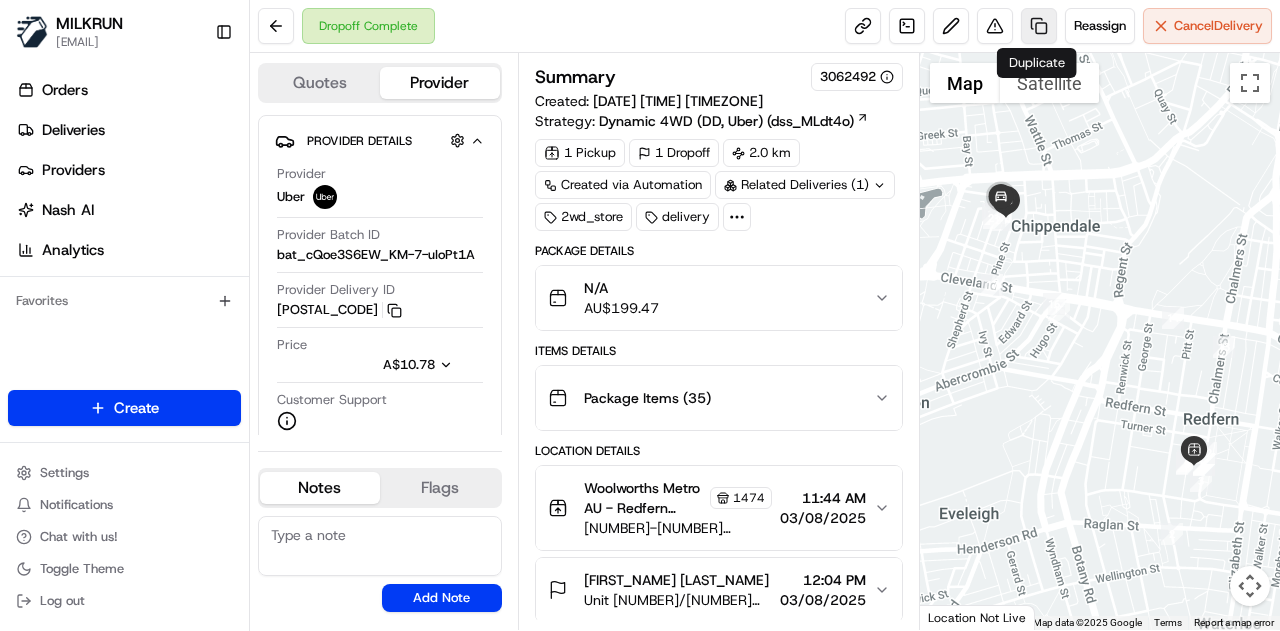 click at bounding box center [1039, 26] 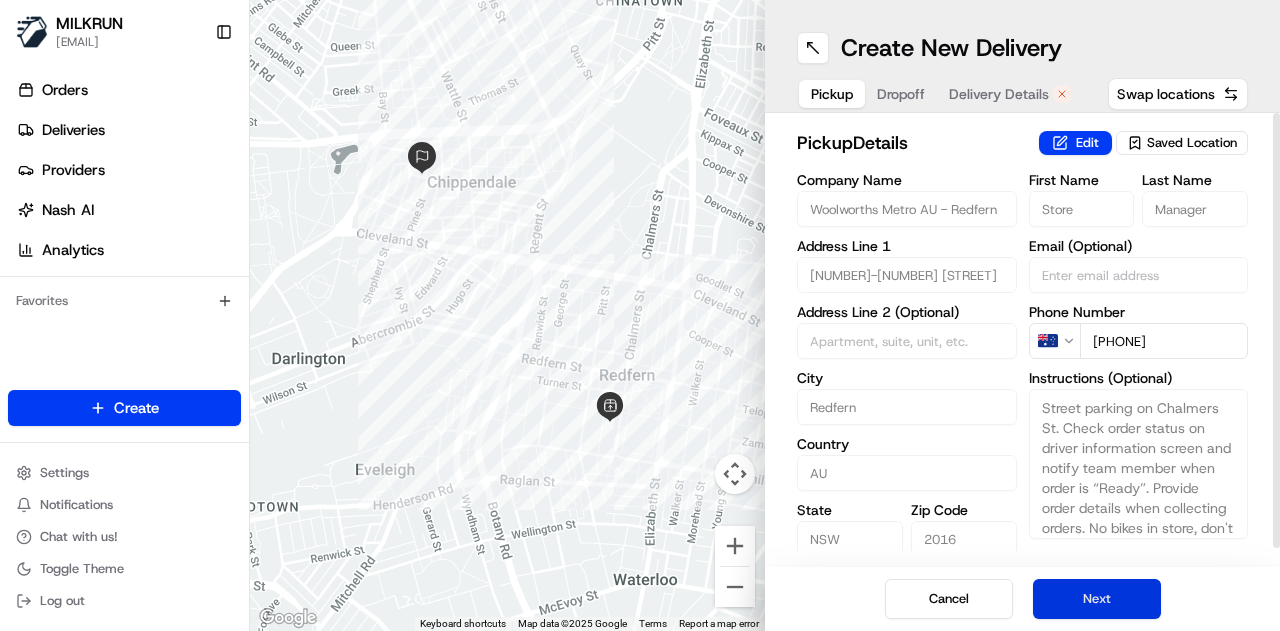 click on "Next" at bounding box center (1097, 599) 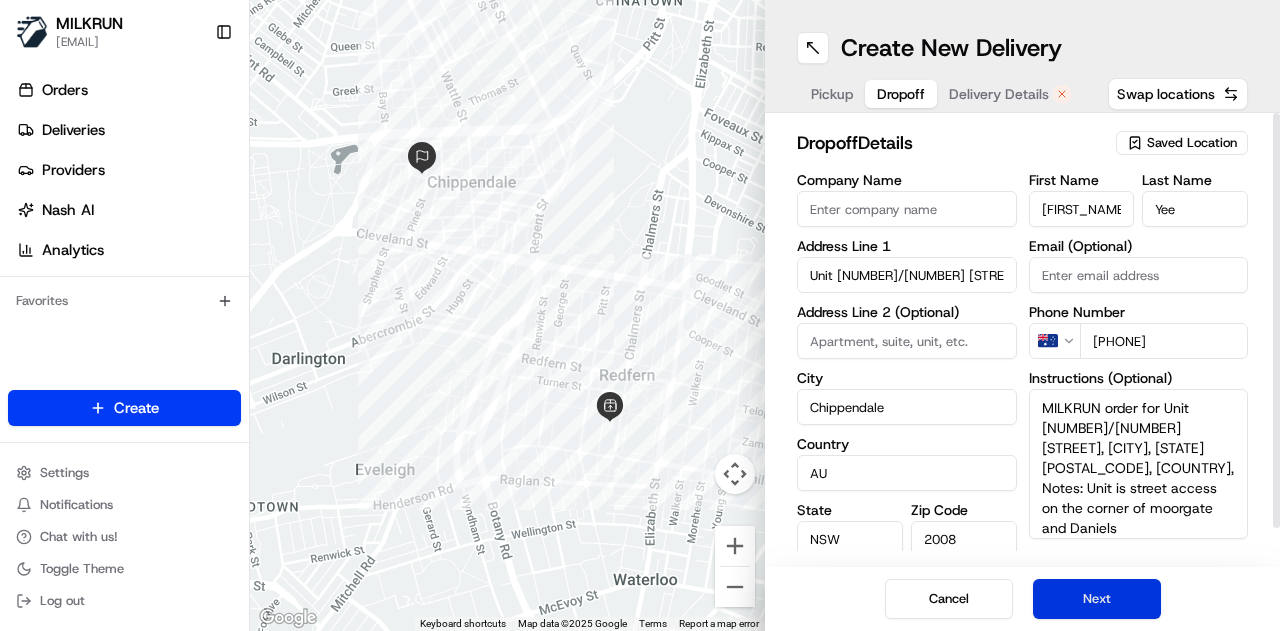 click on "Next" at bounding box center (1097, 599) 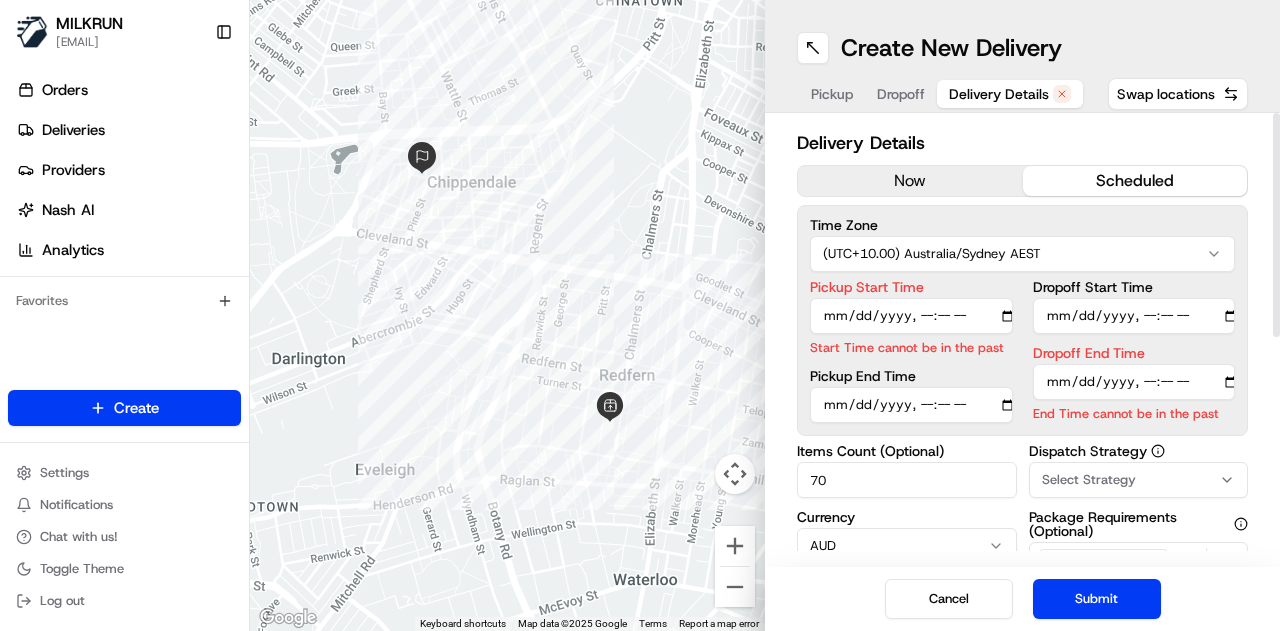 click on "now" at bounding box center (910, 181) 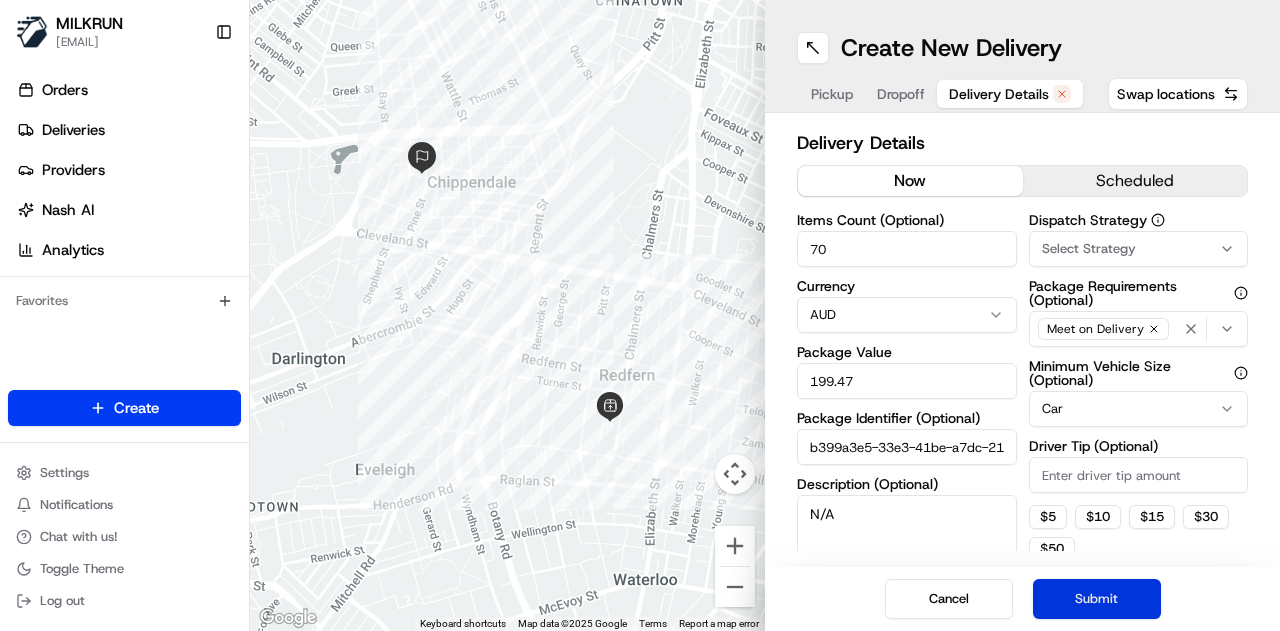 click on "Submit" at bounding box center (1097, 599) 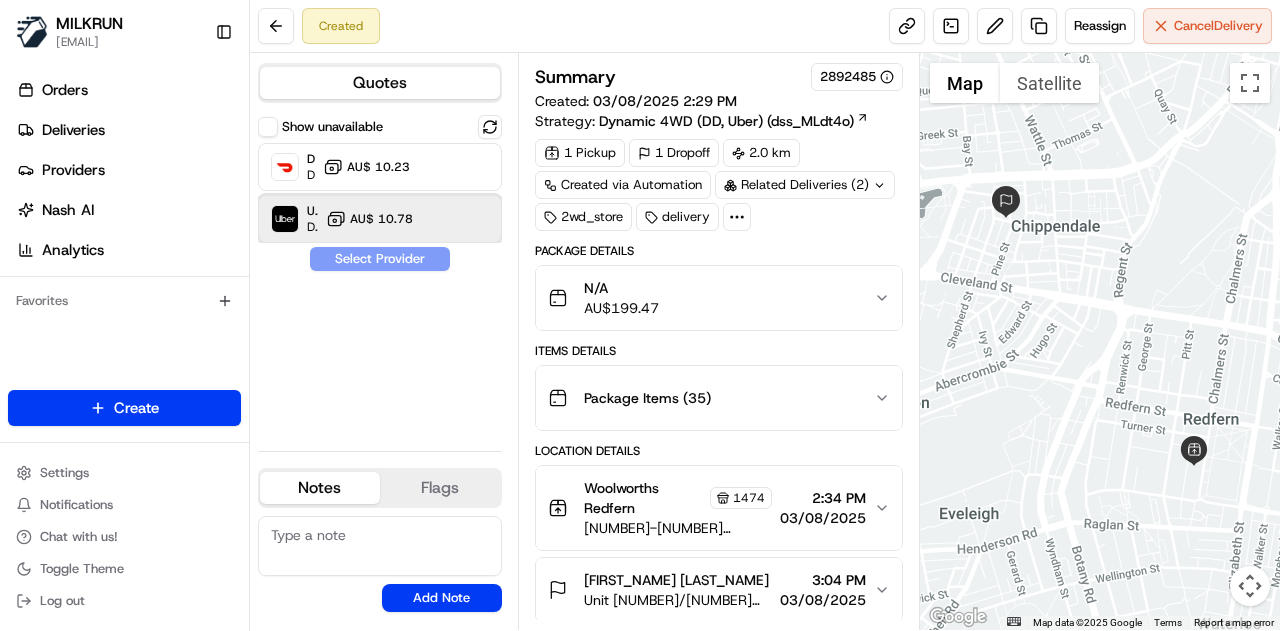 click on "Uber Dropoff ETA   26 minutes AU$   10.78" at bounding box center (380, 219) 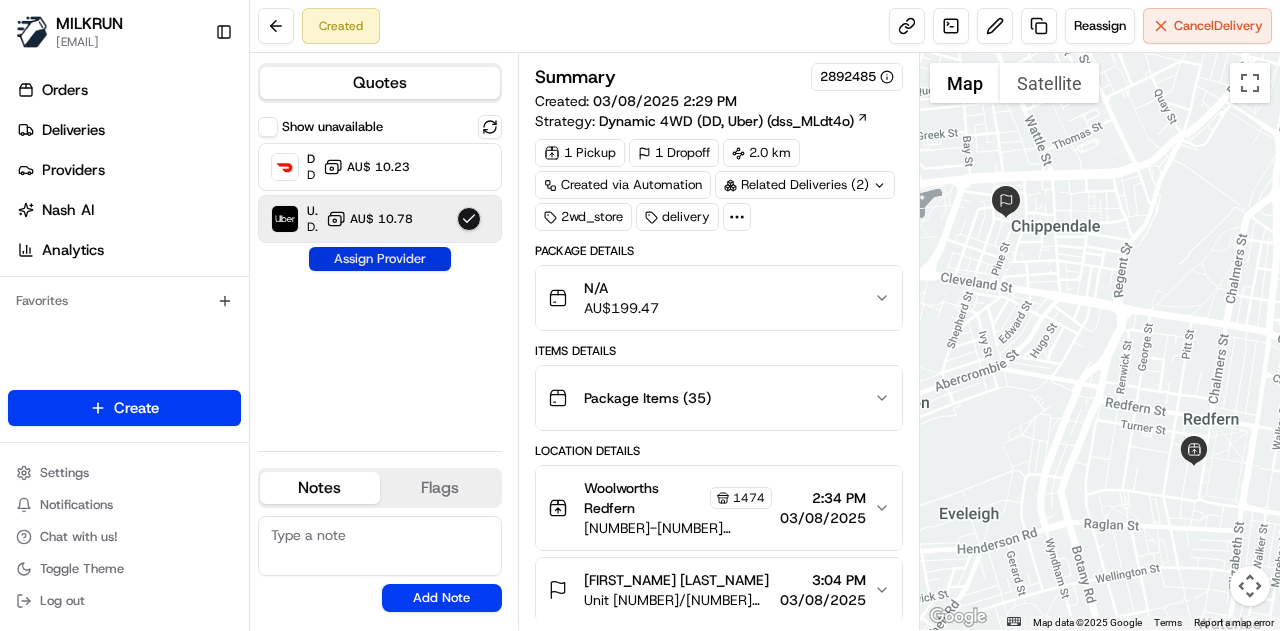 click on "Assign Provider" at bounding box center (380, 259) 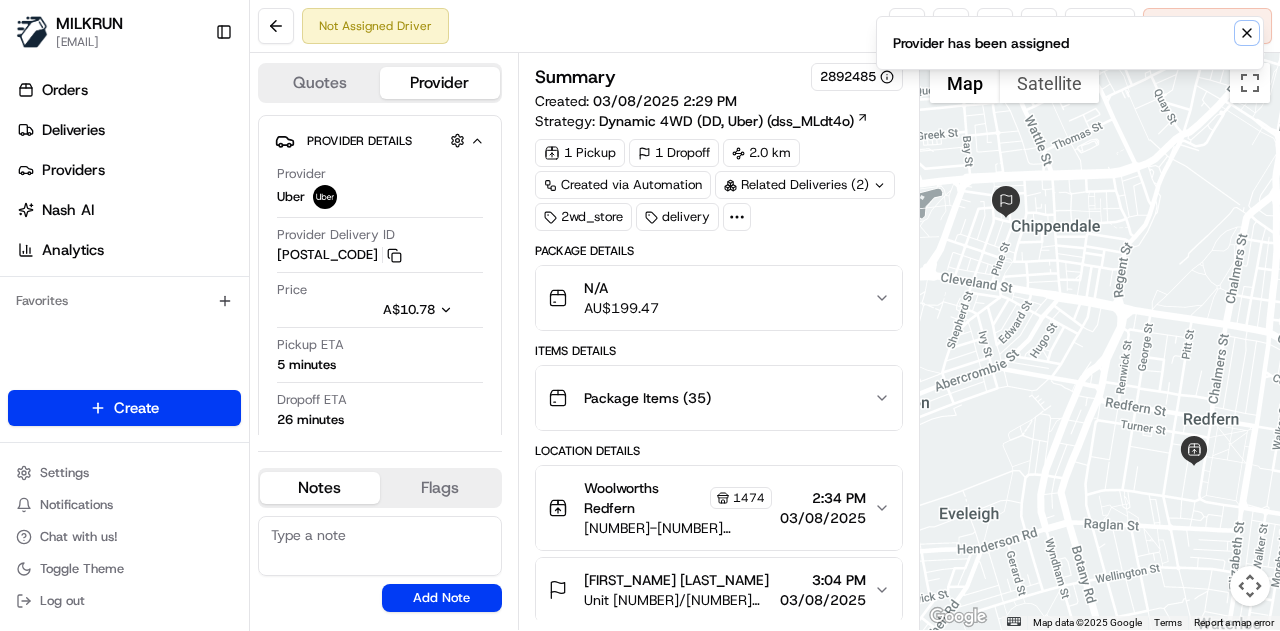 click 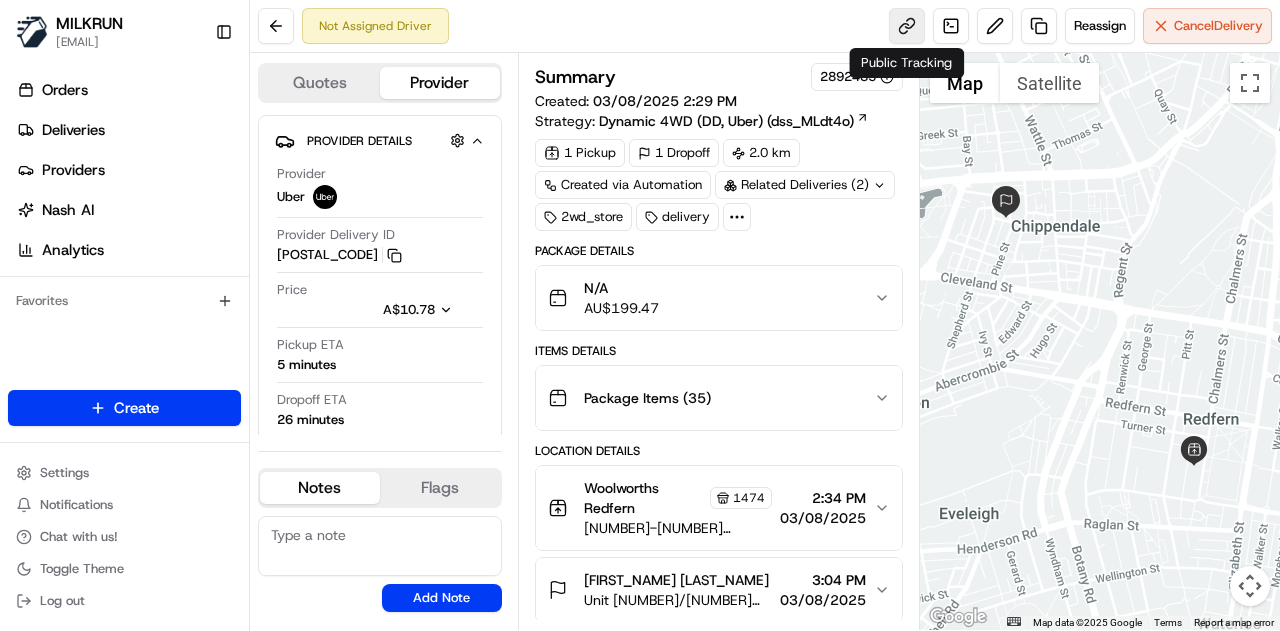 click at bounding box center [907, 26] 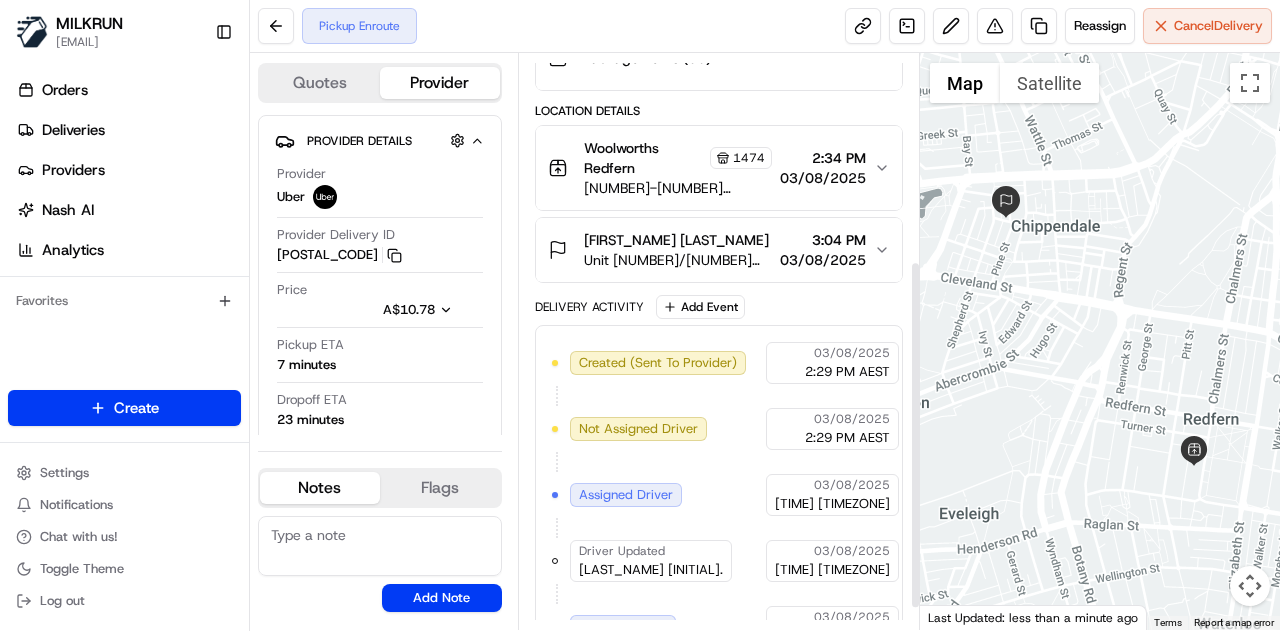 scroll, scrollTop: 375, scrollLeft: 0, axis: vertical 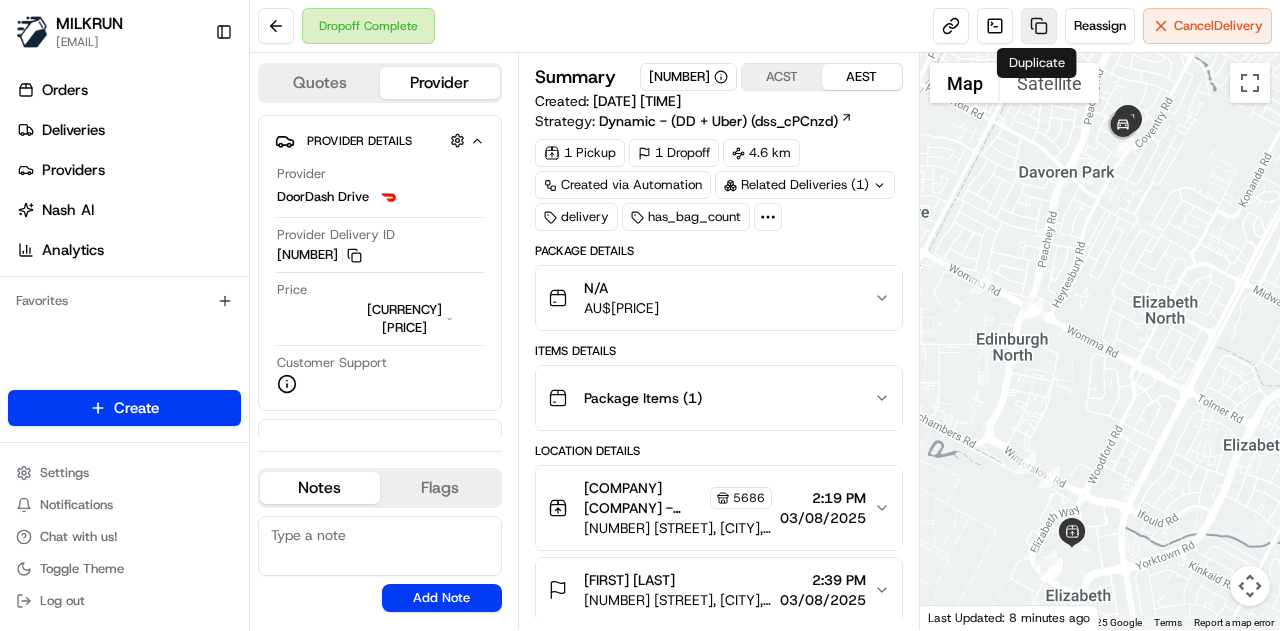 click at bounding box center (1039, 26) 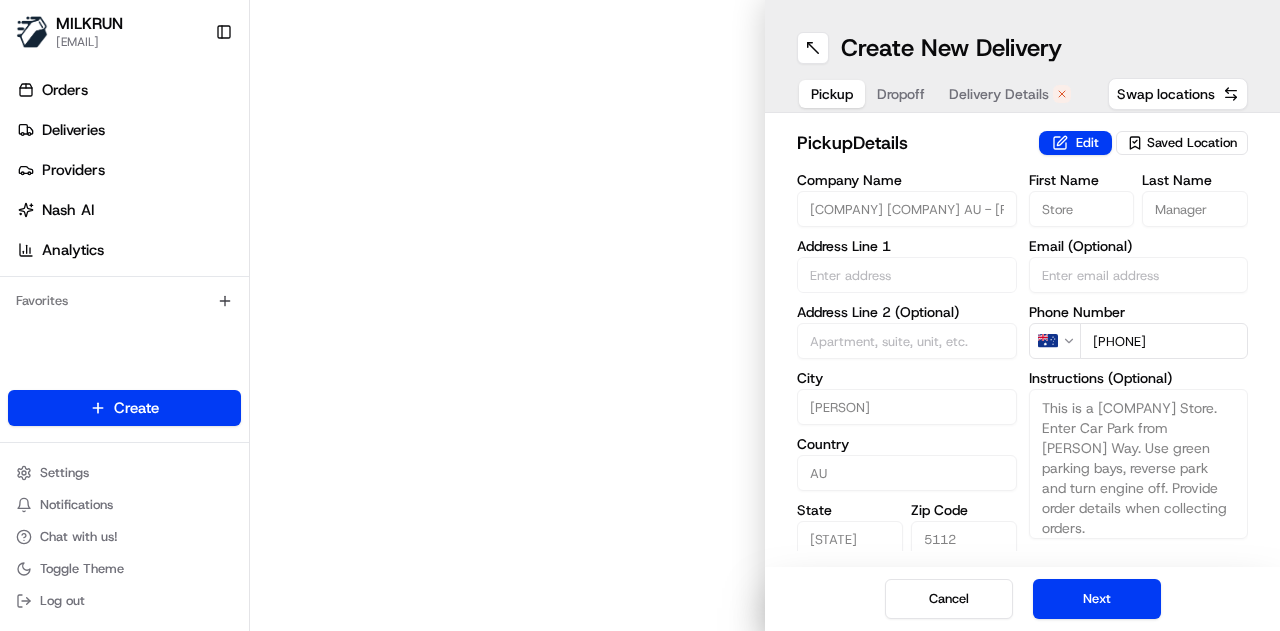 type on "[NUMBER] [PERSON] Way" 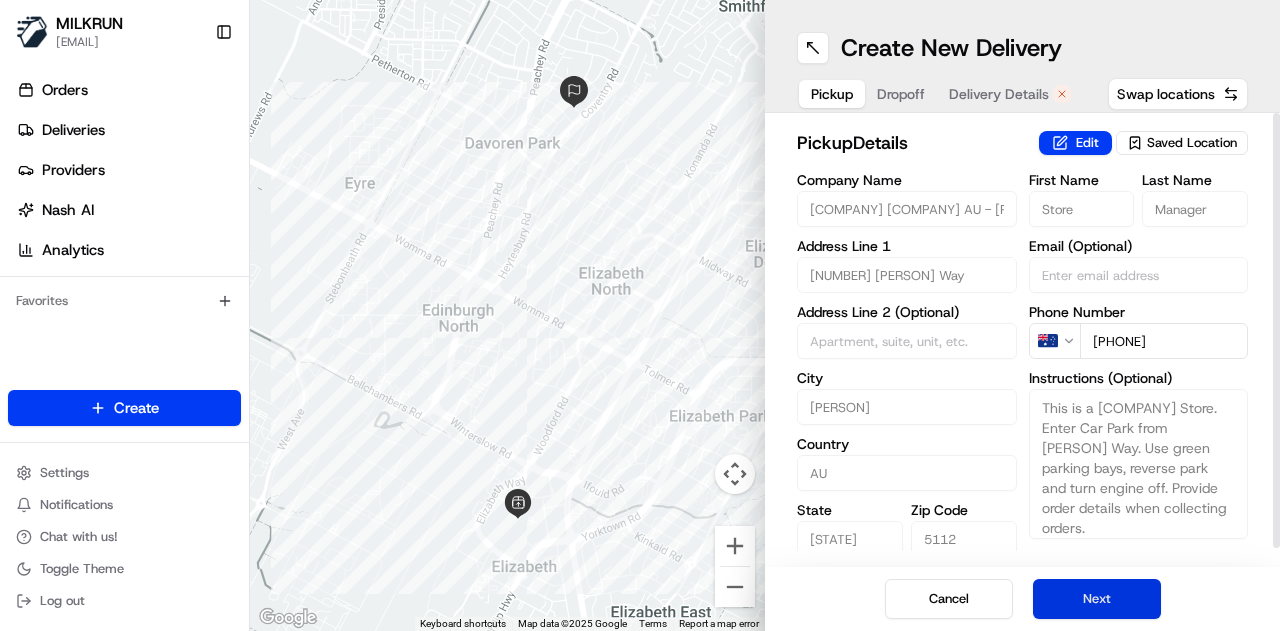 click on "Next" at bounding box center [1097, 599] 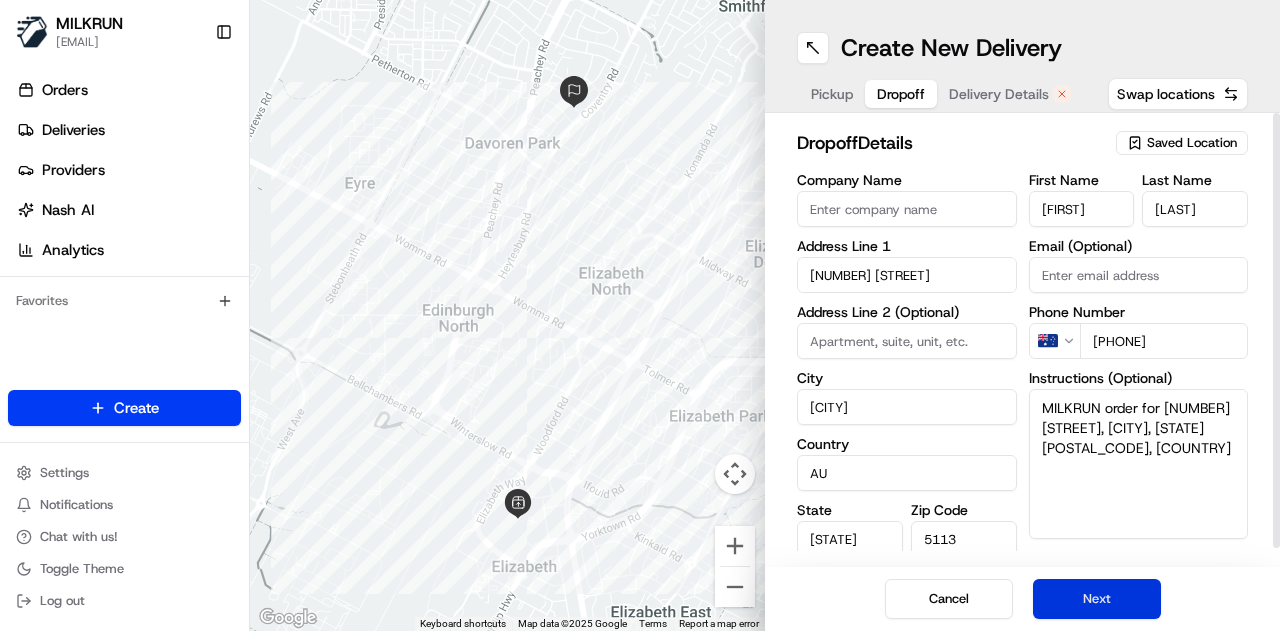 click on "Next" at bounding box center [1097, 599] 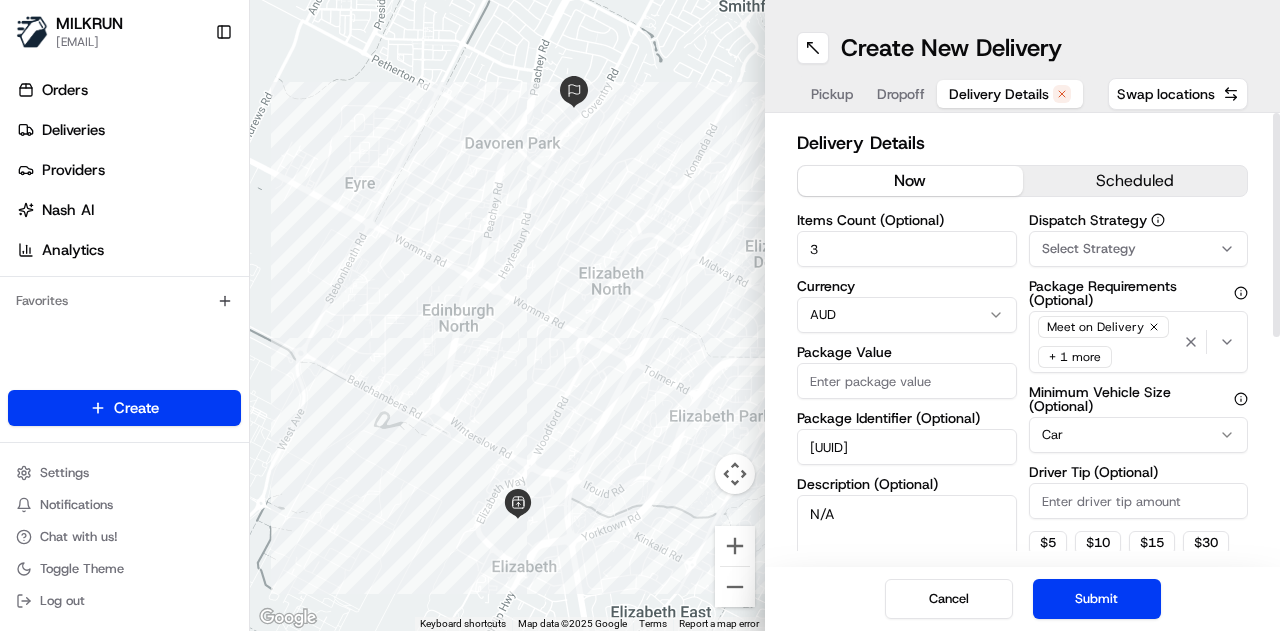 drag, startPoint x: 912, startPoint y: 181, endPoint x: 997, endPoint y: 458, distance: 289.74817 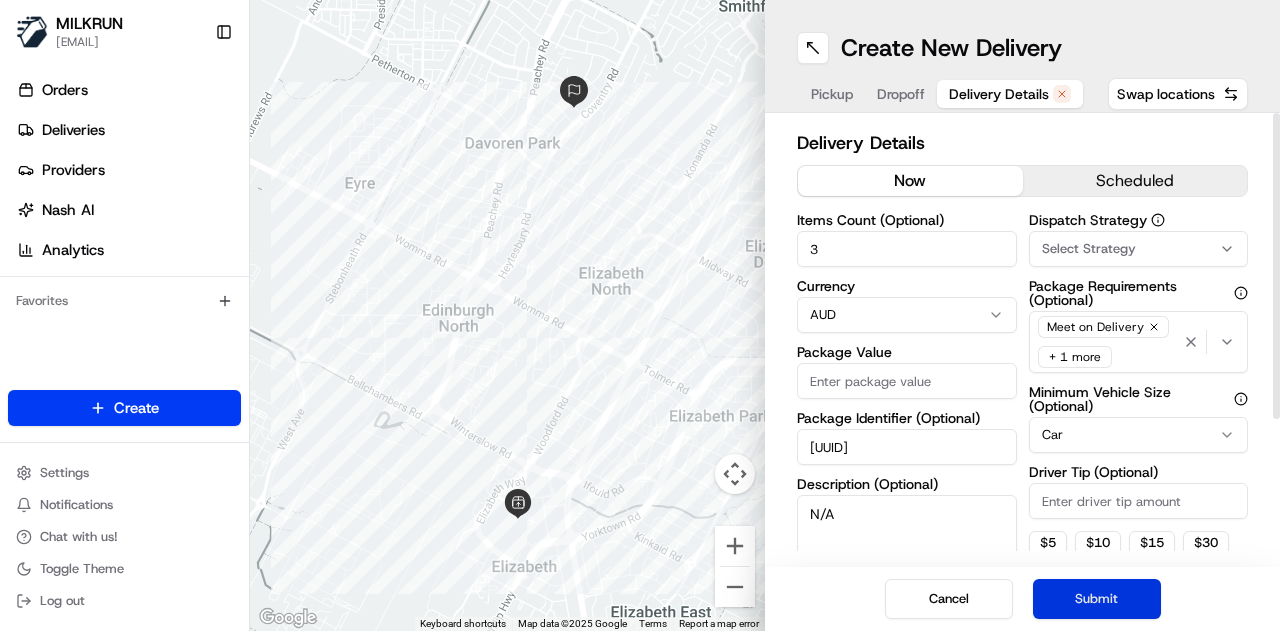 click on "Submit" at bounding box center (1097, 599) 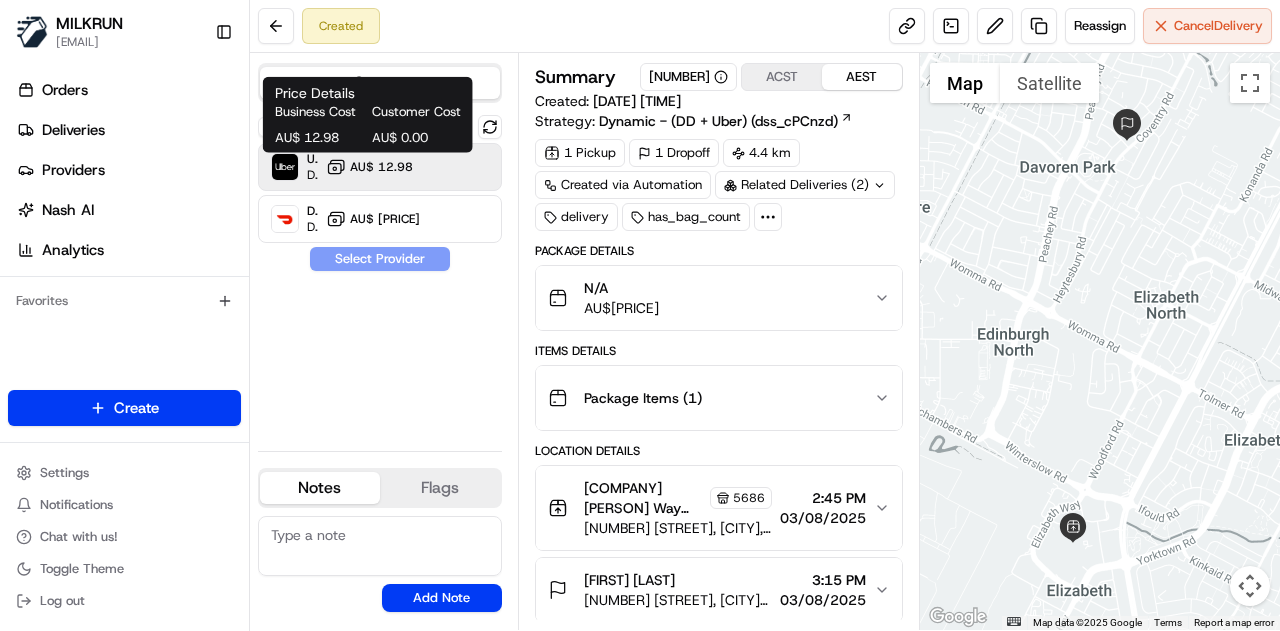 click on "AU$   12.98" at bounding box center (381, 167) 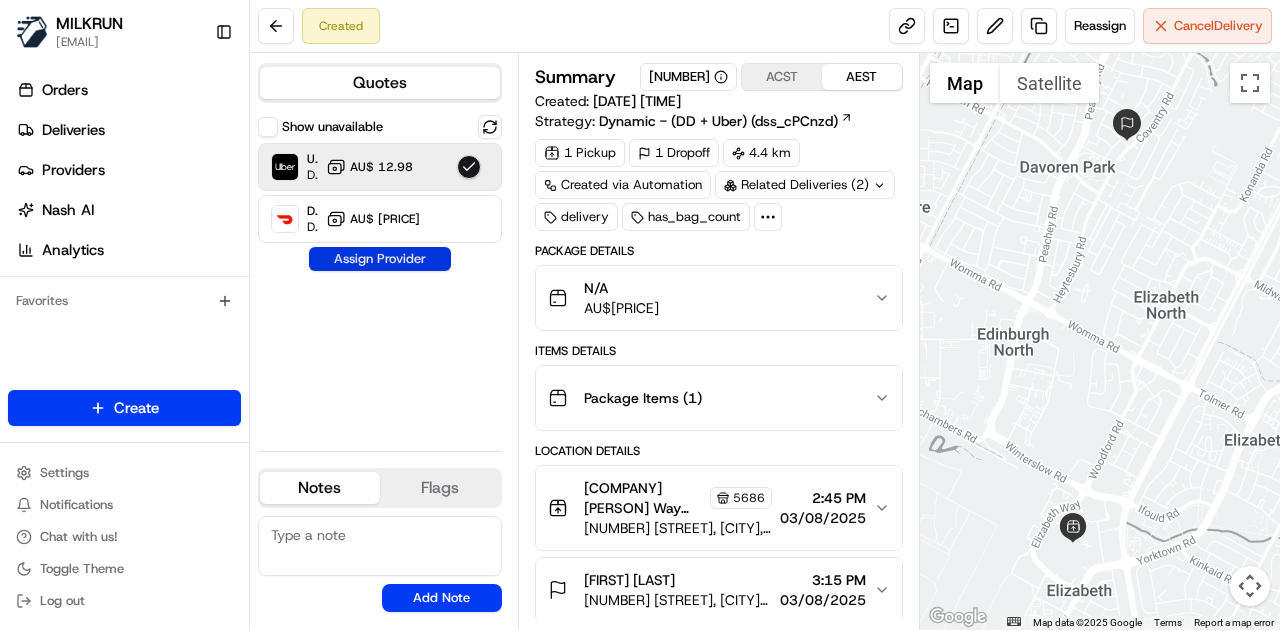 click on "Assign Provider" at bounding box center [380, 259] 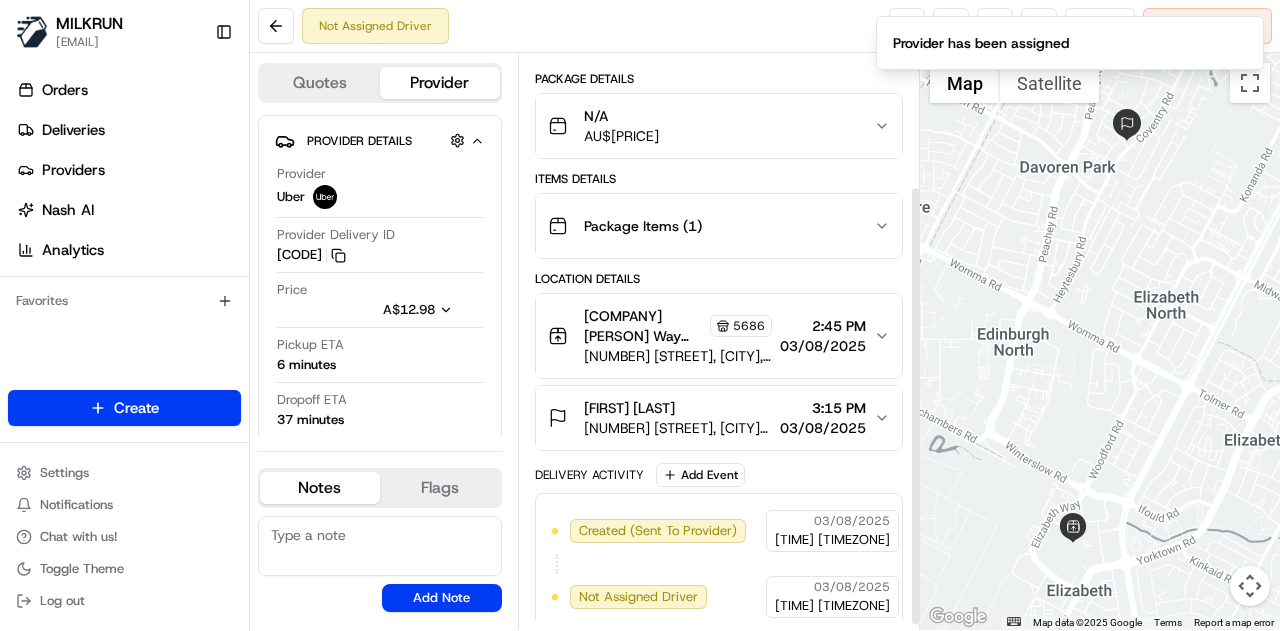 scroll, scrollTop: 180, scrollLeft: 0, axis: vertical 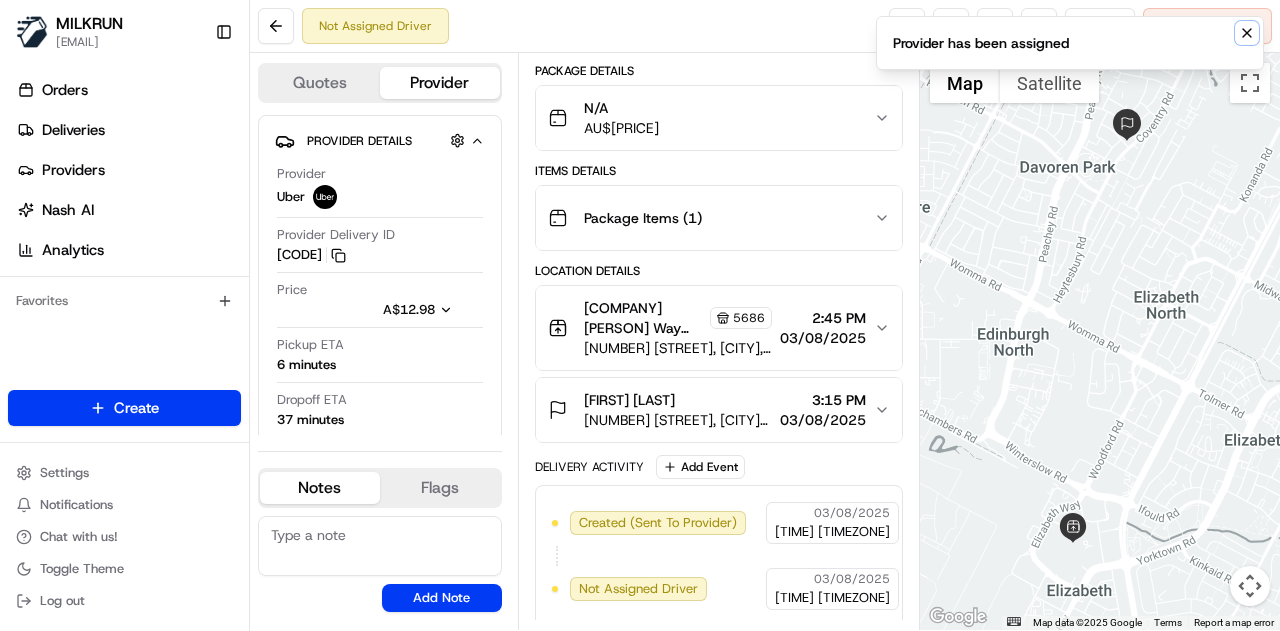 click 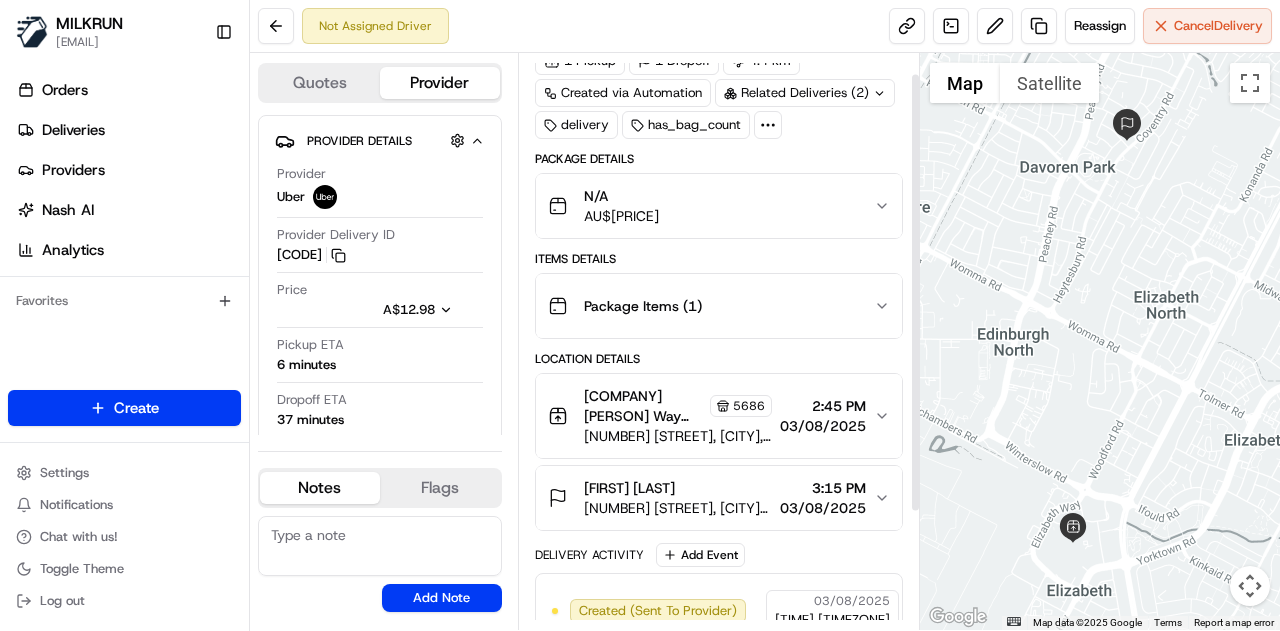 scroll, scrollTop: 180, scrollLeft: 0, axis: vertical 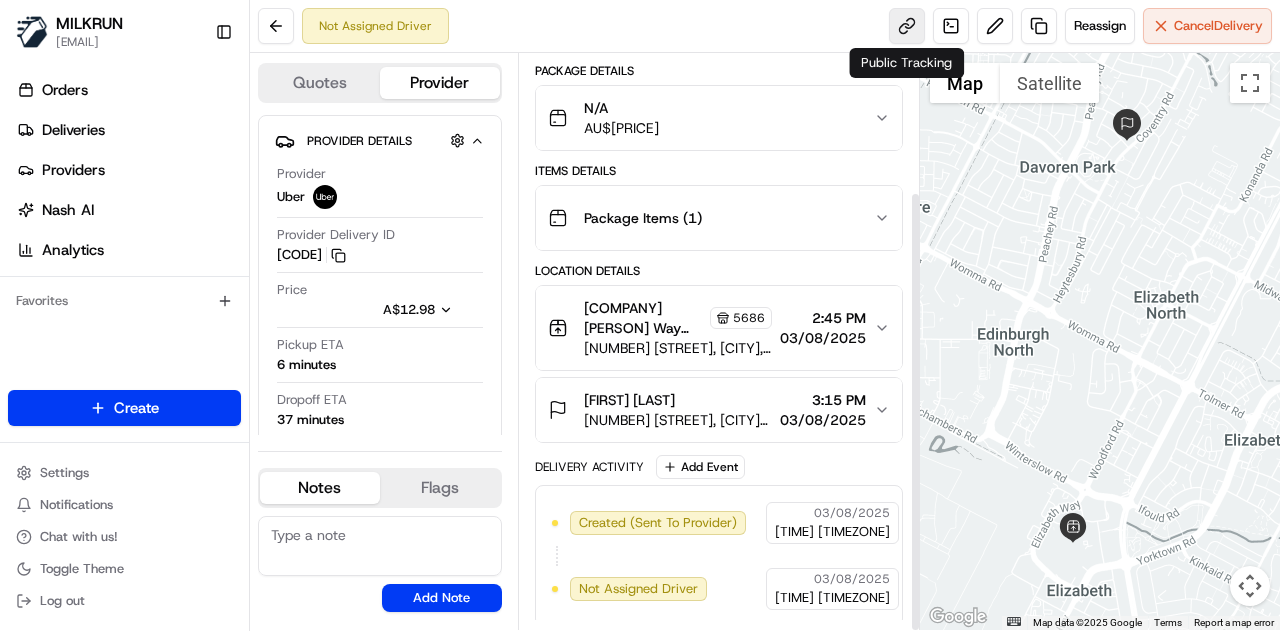 click at bounding box center [907, 26] 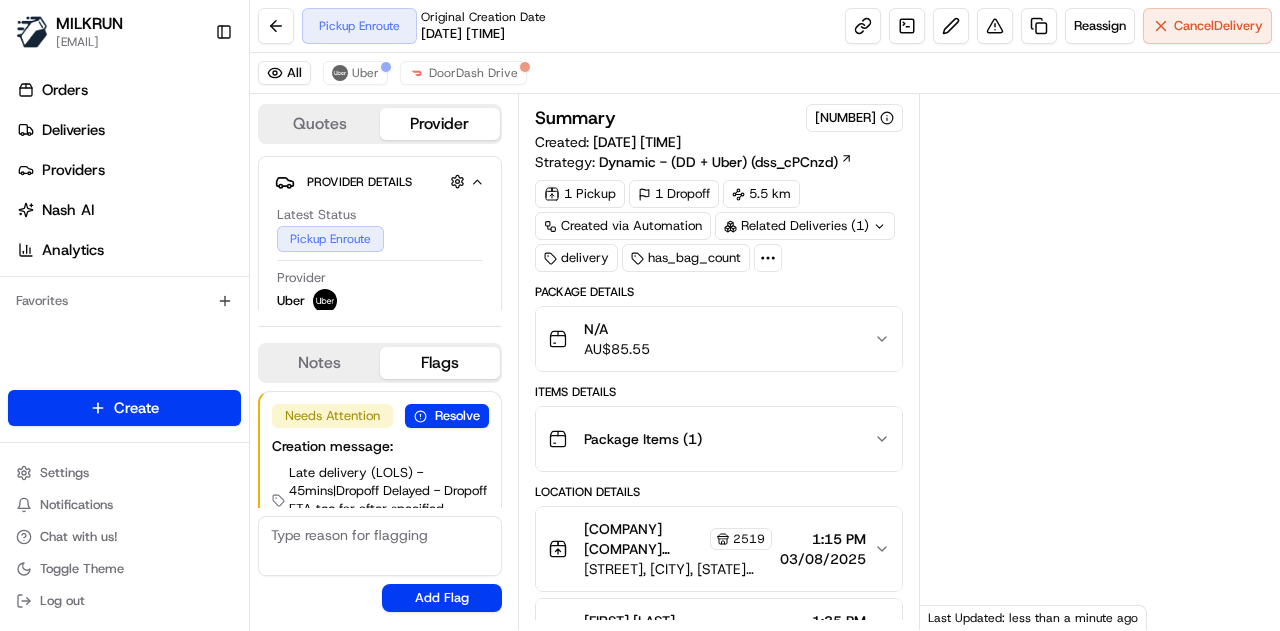 scroll, scrollTop: 0, scrollLeft: 0, axis: both 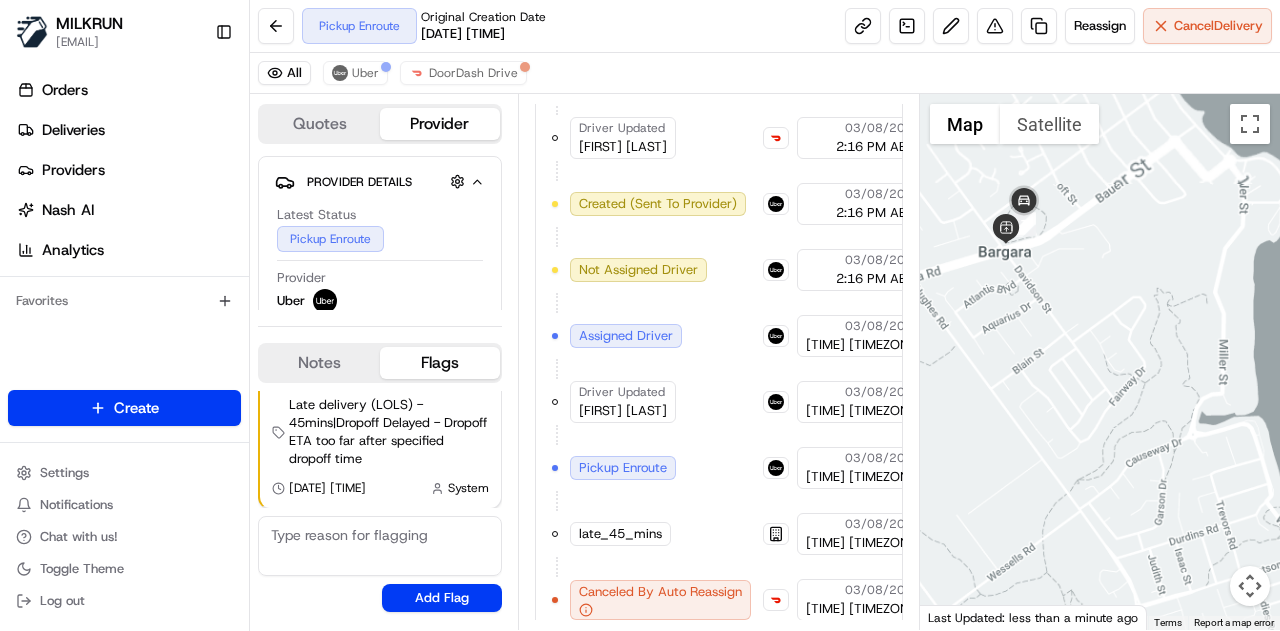 drag, startPoint x: 1014, startPoint y: 355, endPoint x: 1015, endPoint y: 486, distance: 131.00381 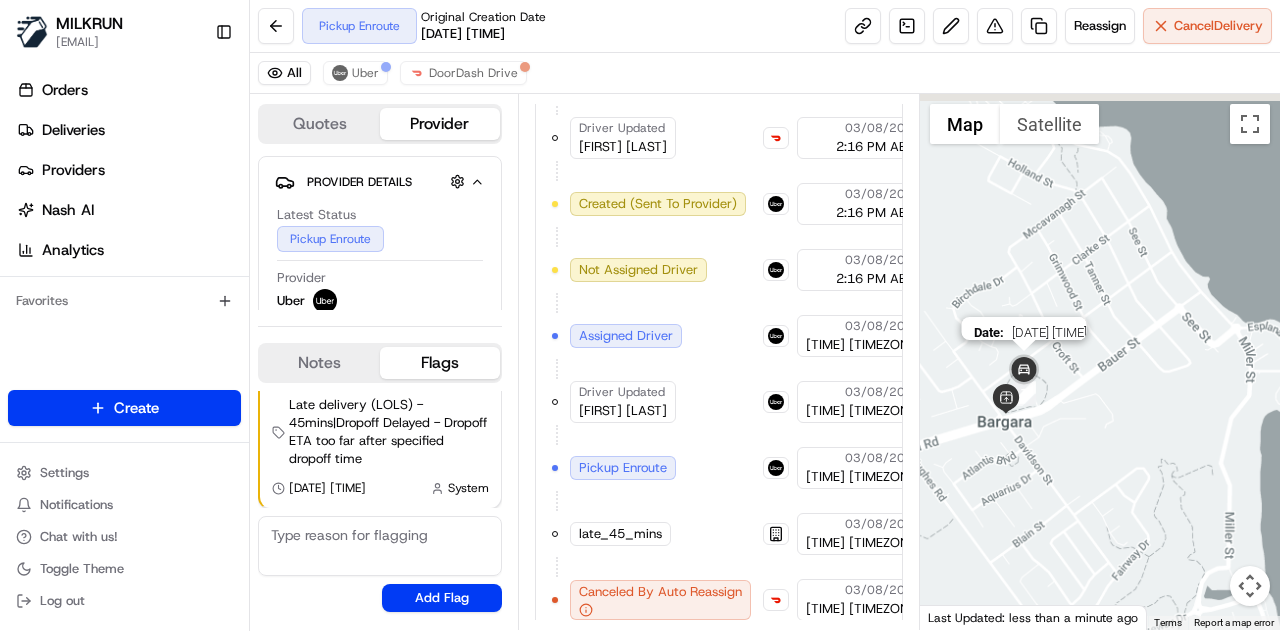 drag, startPoint x: 1046, startPoint y: 347, endPoint x: 1052, endPoint y: 402, distance: 55.326305 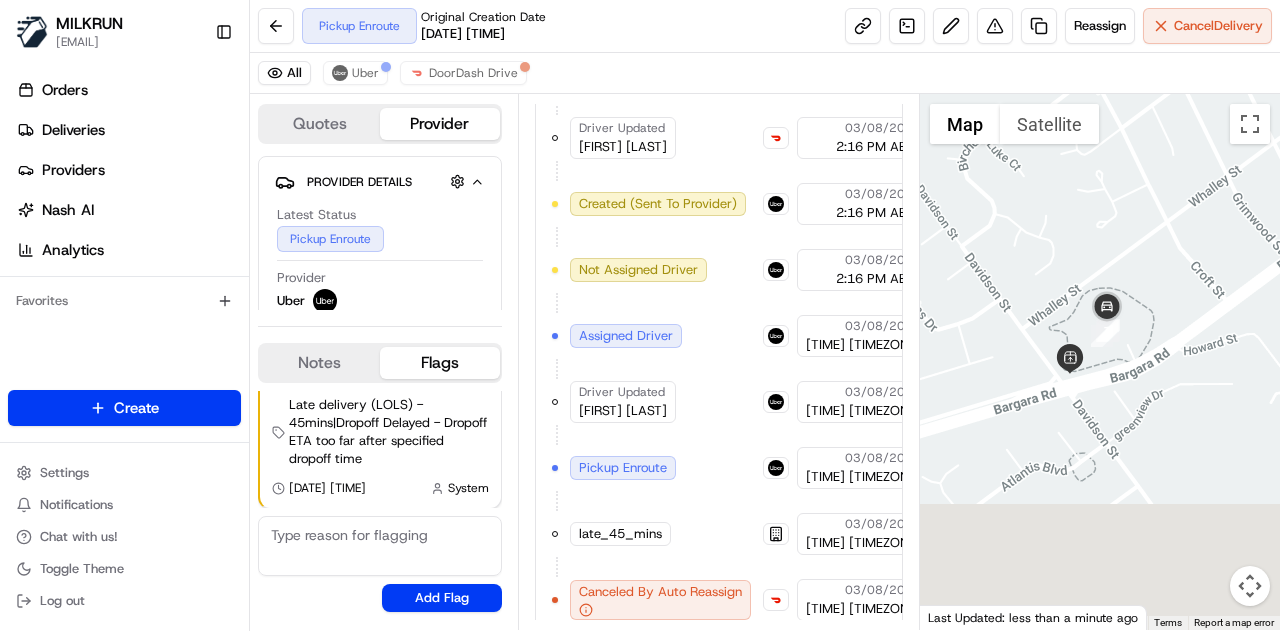 drag, startPoint x: 1048, startPoint y: 414, endPoint x: 1148, endPoint y: 203, distance: 233.49733 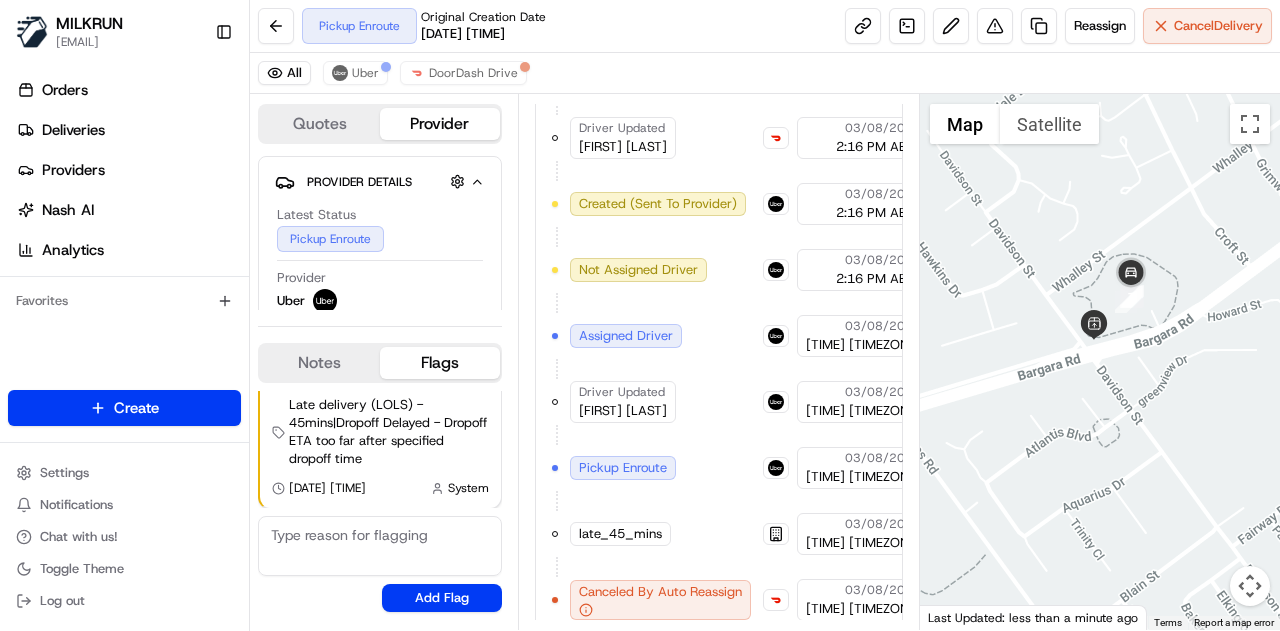 drag, startPoint x: 1118, startPoint y: 344, endPoint x: 1138, endPoint y: 305, distance: 43.829212 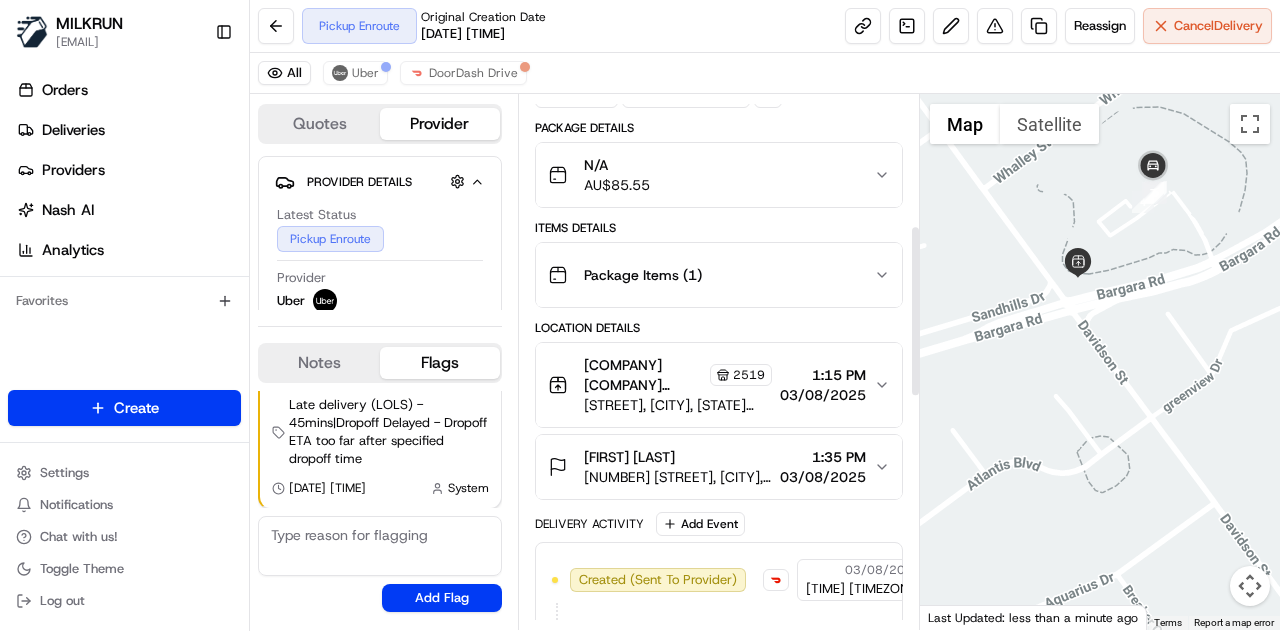 scroll, scrollTop: 134, scrollLeft: 0, axis: vertical 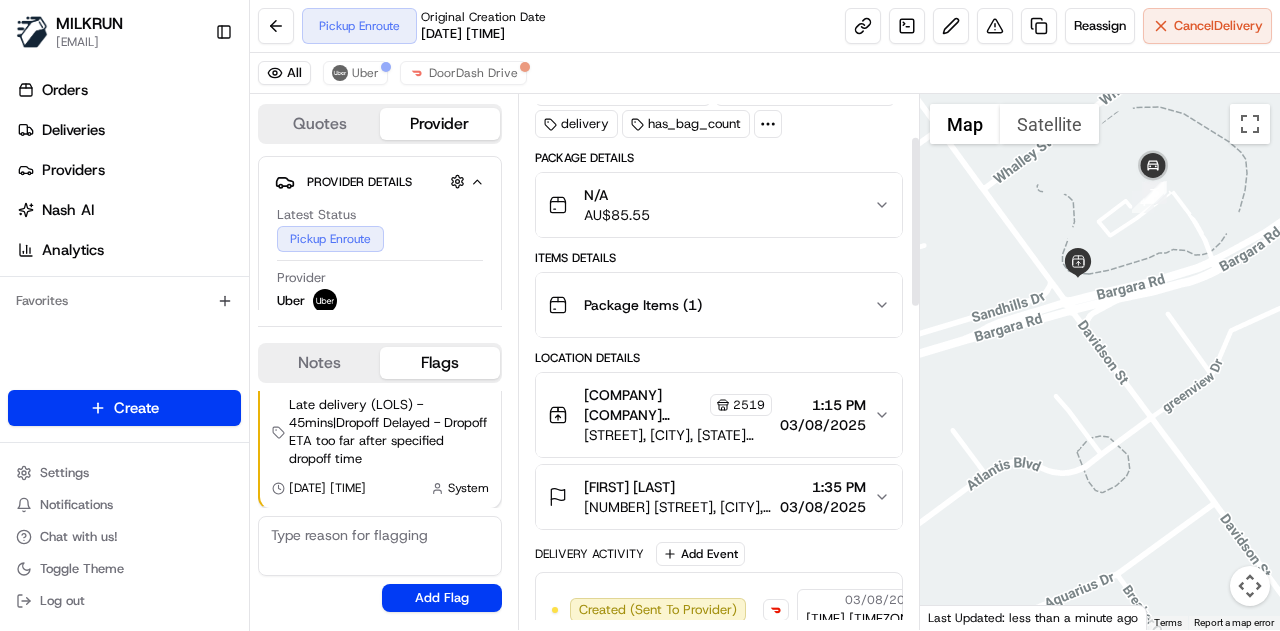 click on "1:35 PM" at bounding box center (823, 487) 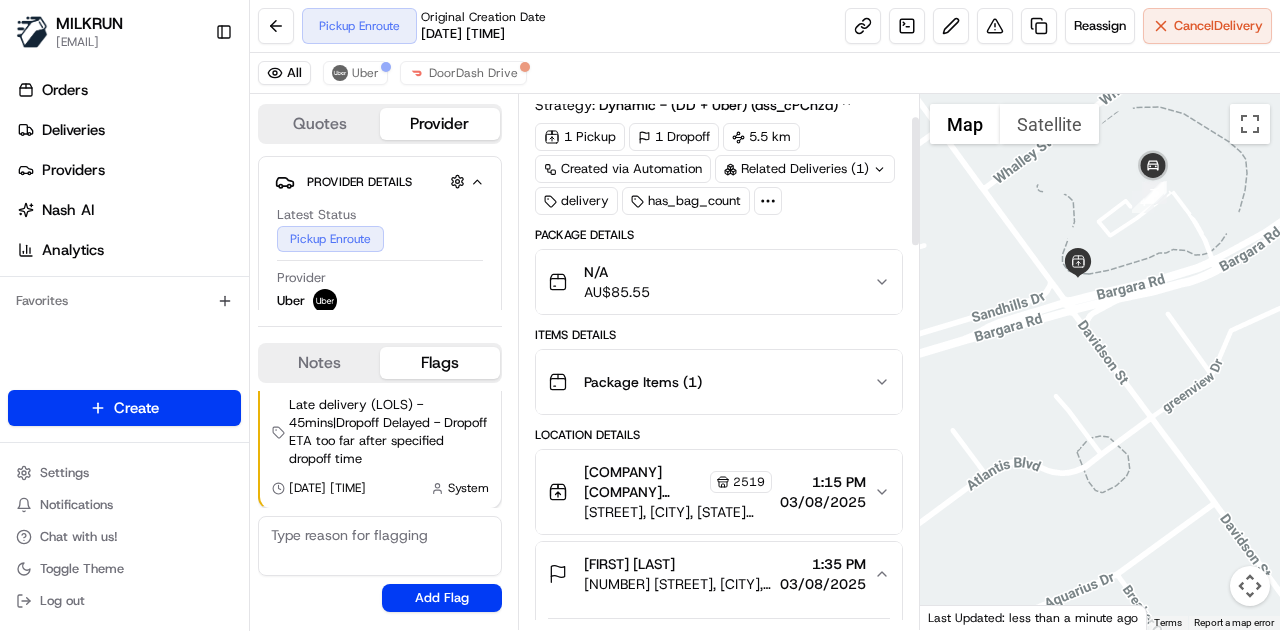 scroll, scrollTop: 100, scrollLeft: 0, axis: vertical 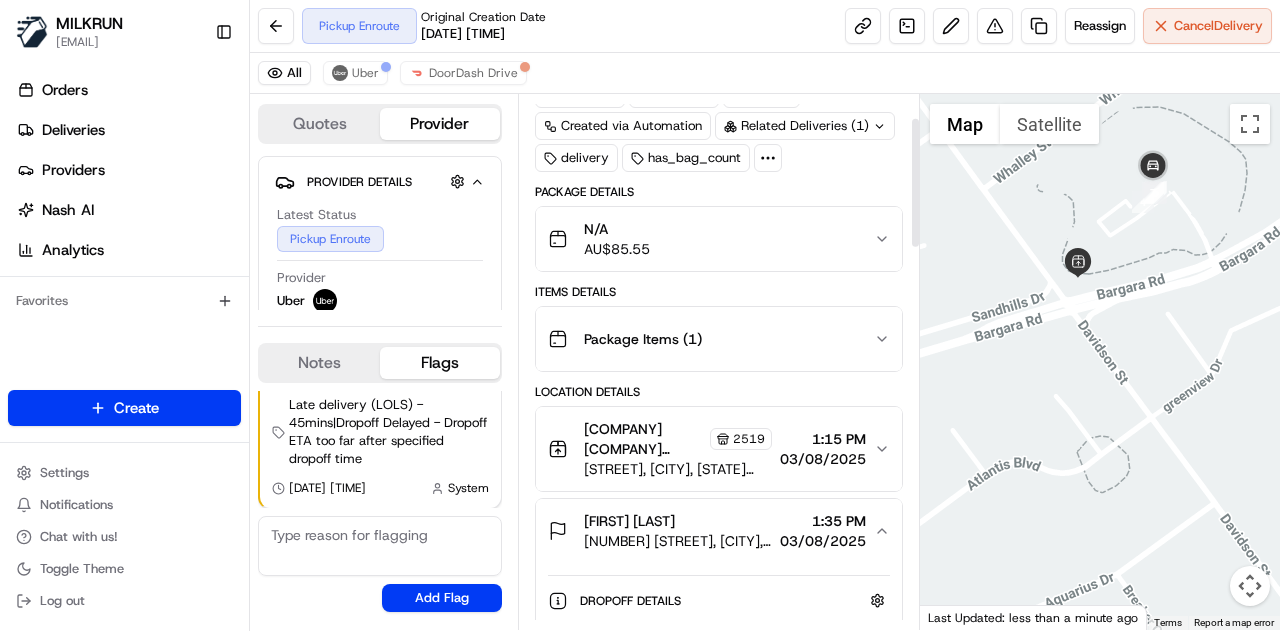 click on "03/08/2025" at bounding box center [823, 459] 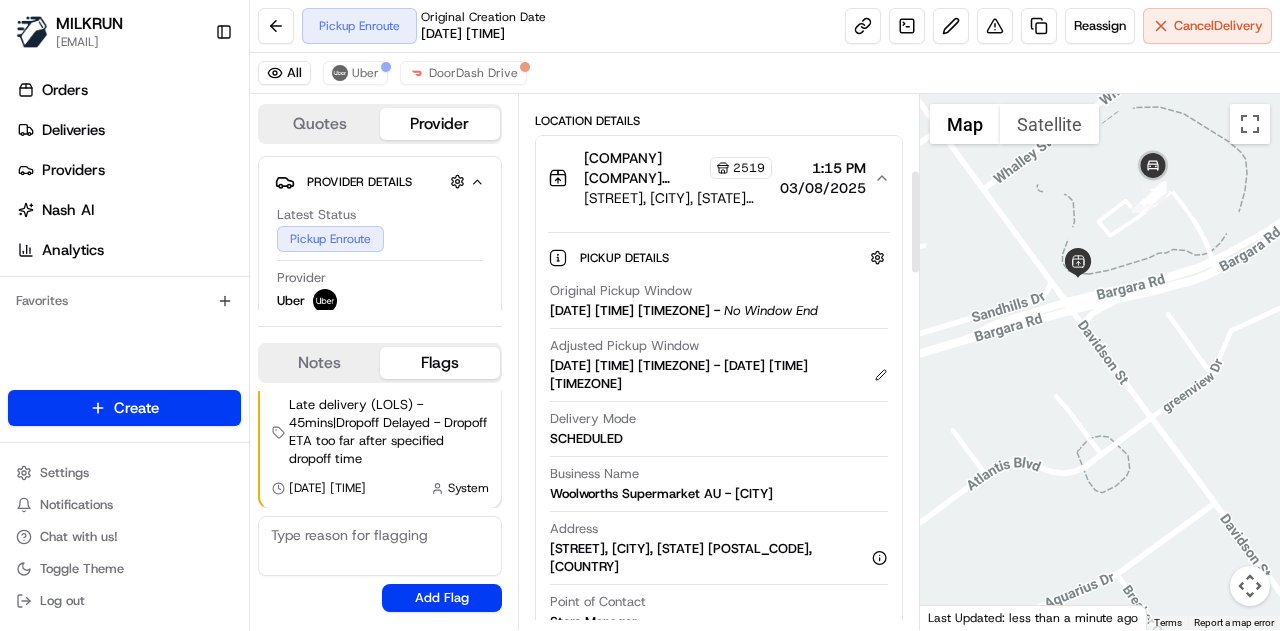 scroll, scrollTop: 400, scrollLeft: 0, axis: vertical 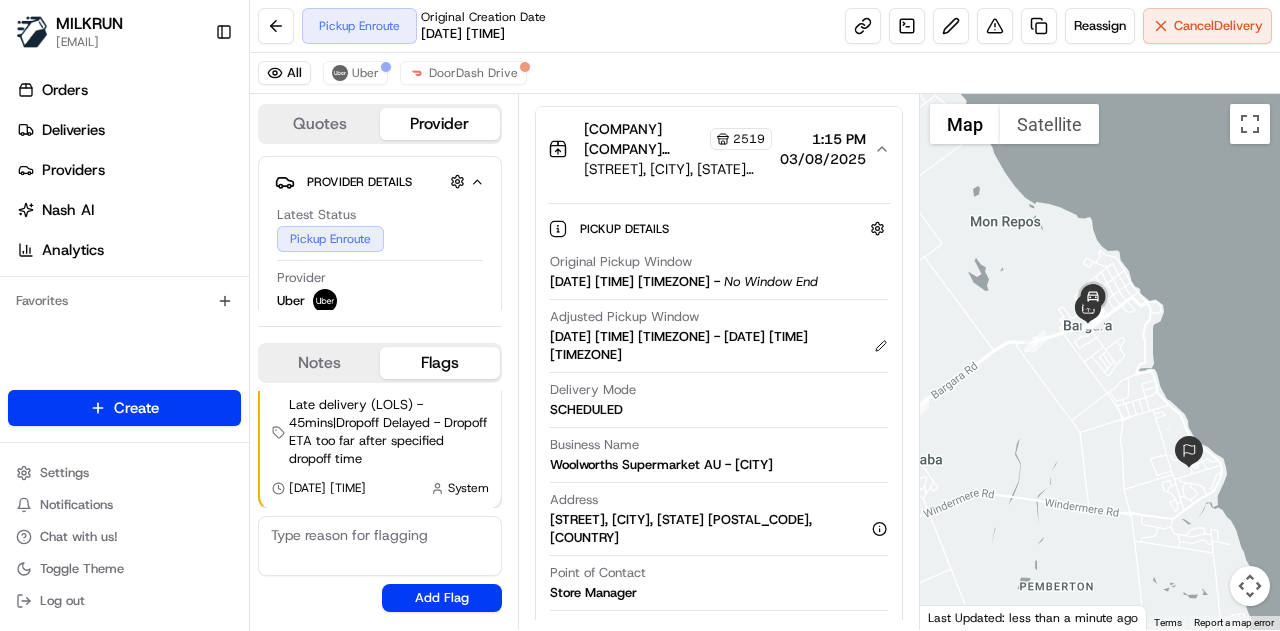 drag, startPoint x: 1164, startPoint y: 501, endPoint x: 1179, endPoint y: 383, distance: 118.94957 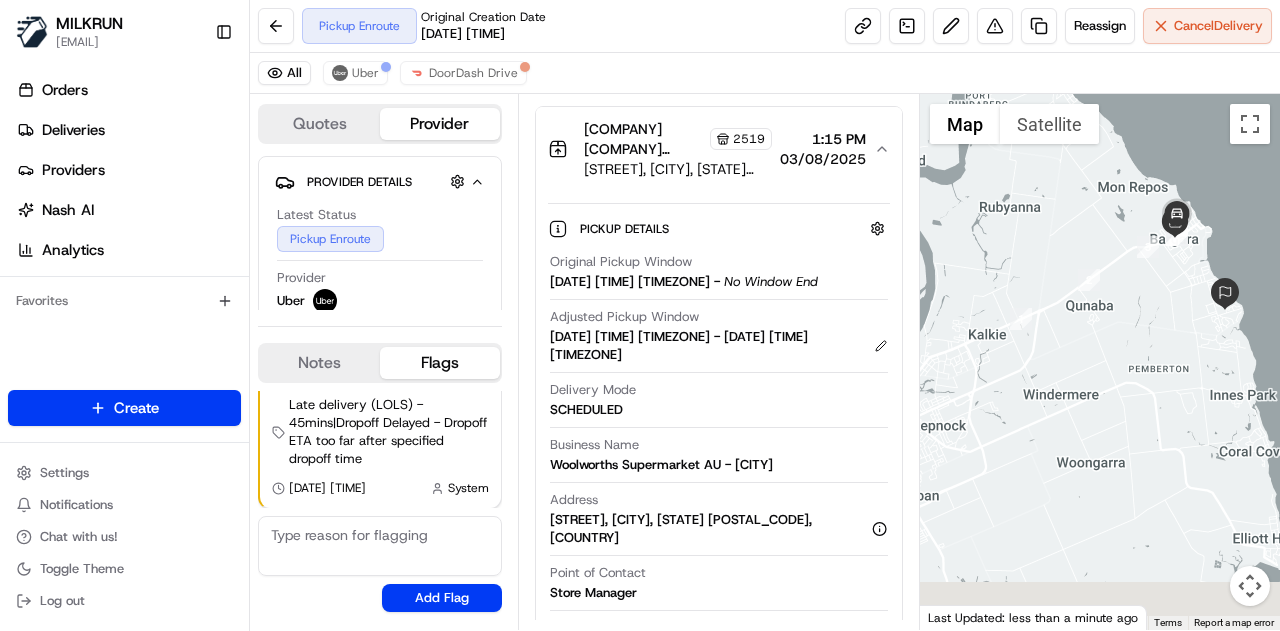drag, startPoint x: 1134, startPoint y: 470, endPoint x: 1186, endPoint y: 357, distance: 124.39051 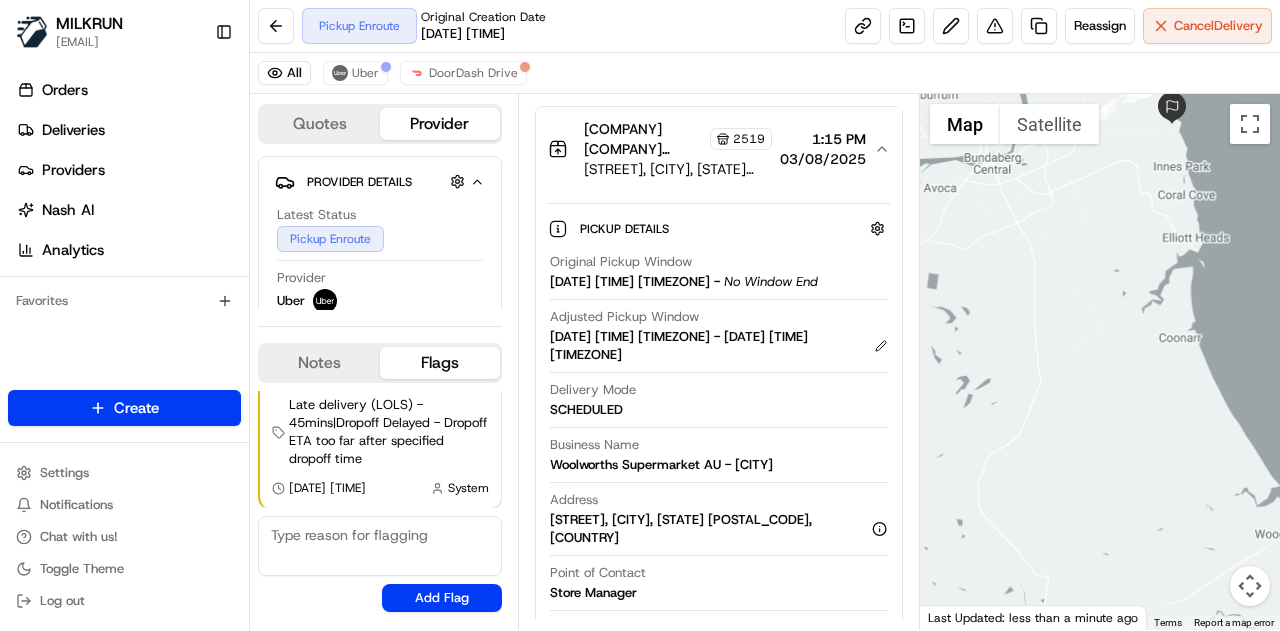 drag, startPoint x: 1153, startPoint y: 353, endPoint x: 1146, endPoint y: 446, distance: 93.26307 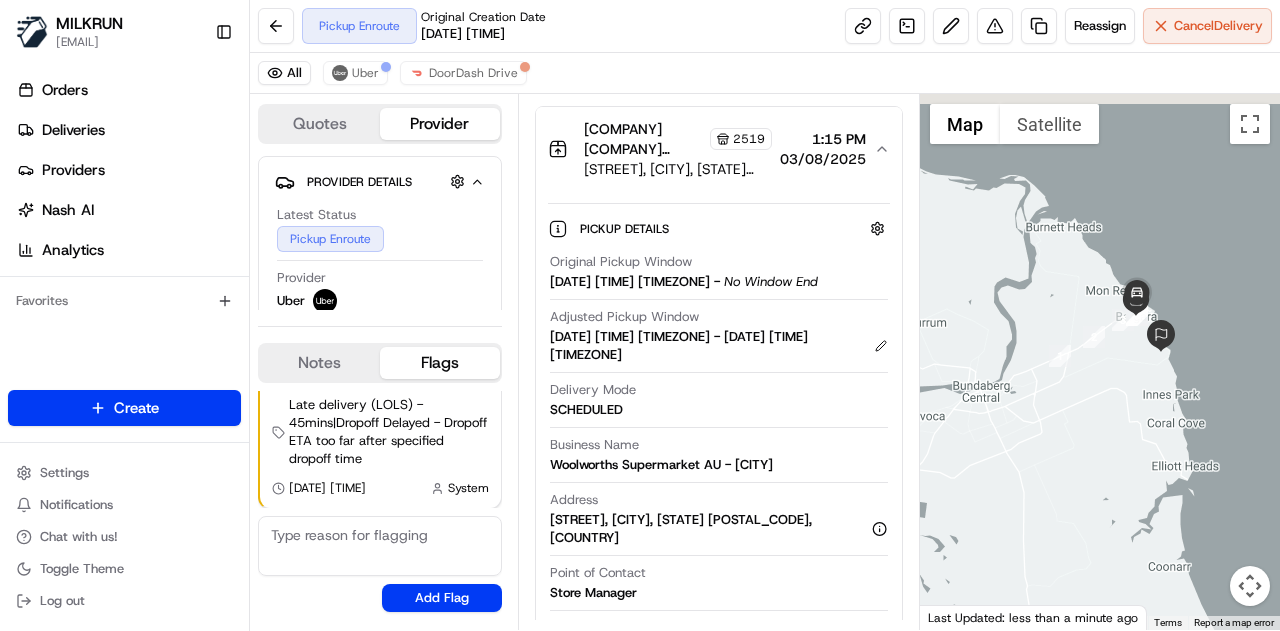 drag, startPoint x: 1147, startPoint y: 396, endPoint x: 1146, endPoint y: 419, distance: 23.021729 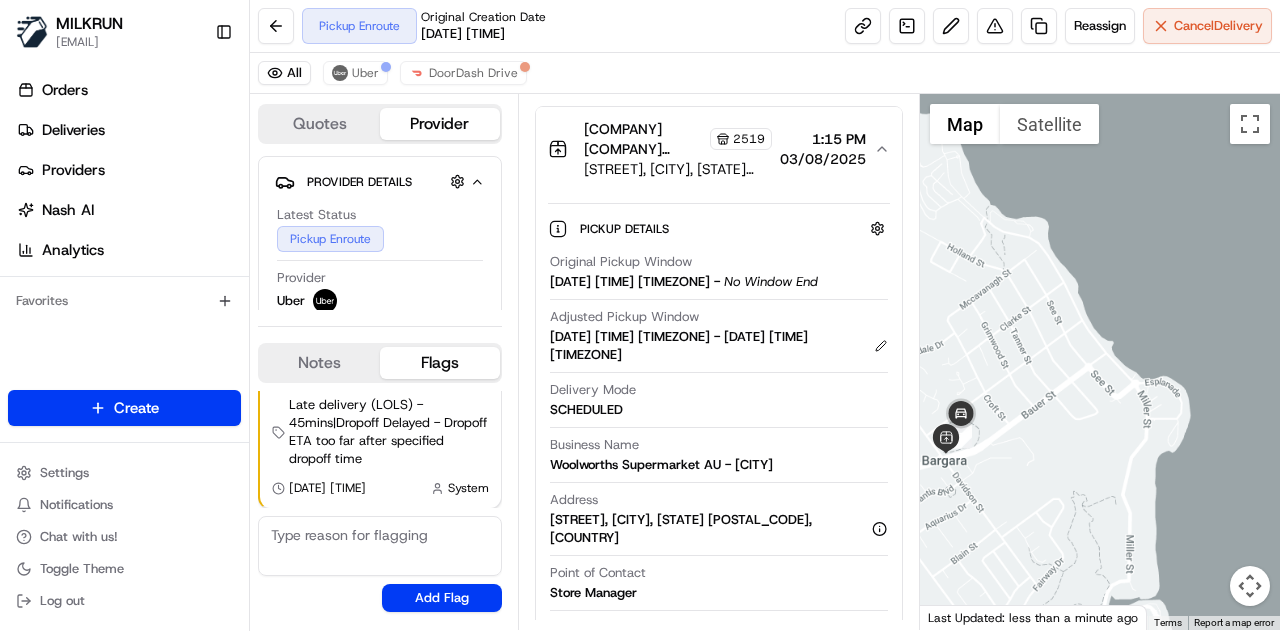 drag, startPoint x: 1136, startPoint y: 401, endPoint x: 1209, endPoint y: 330, distance: 101.8332 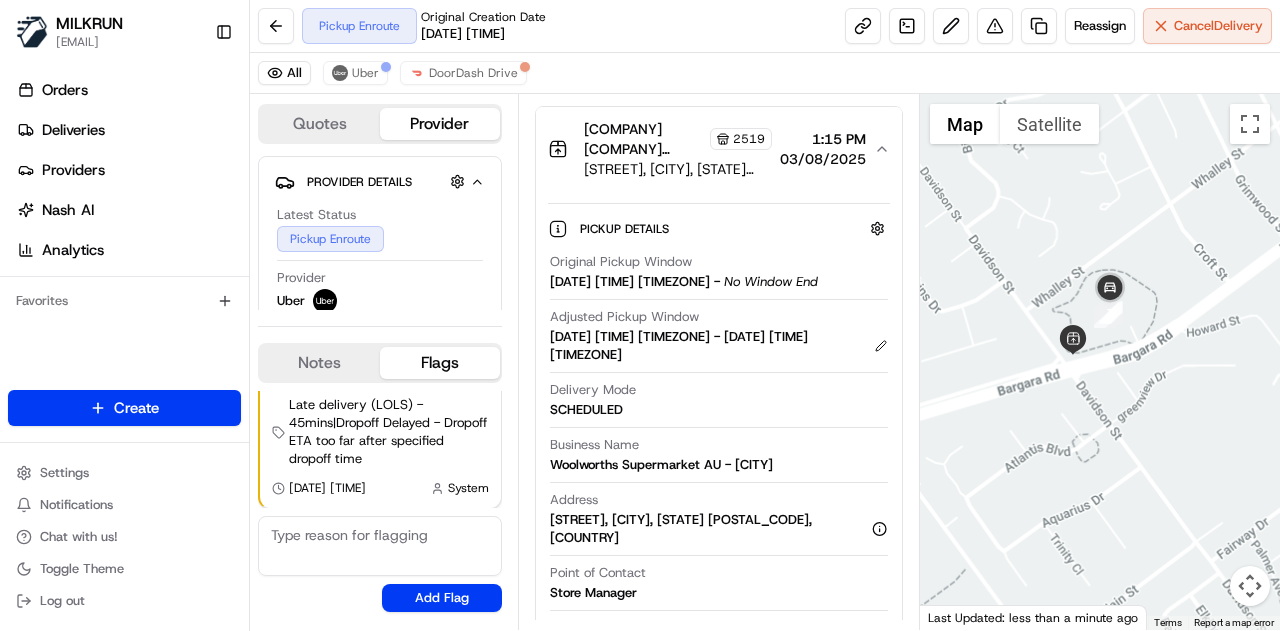 drag, startPoint x: 1113, startPoint y: 331, endPoint x: 1168, endPoint y: 426, distance: 109.77249 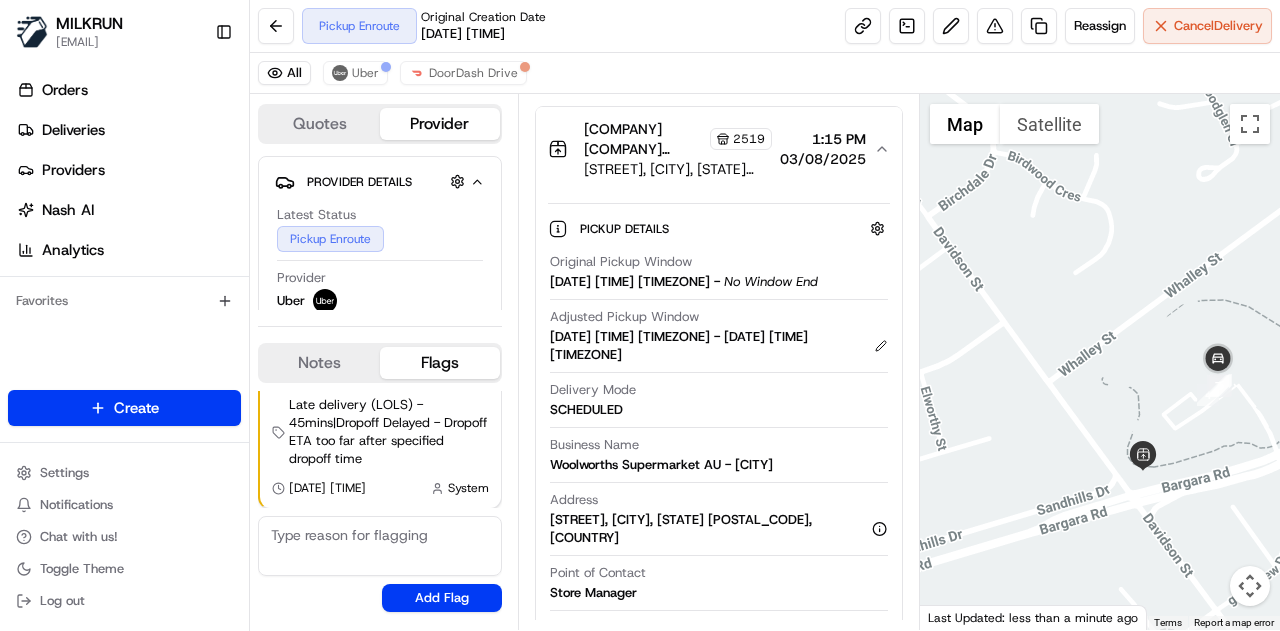 drag, startPoint x: 1146, startPoint y: 403, endPoint x: 1146, endPoint y: 306, distance: 97 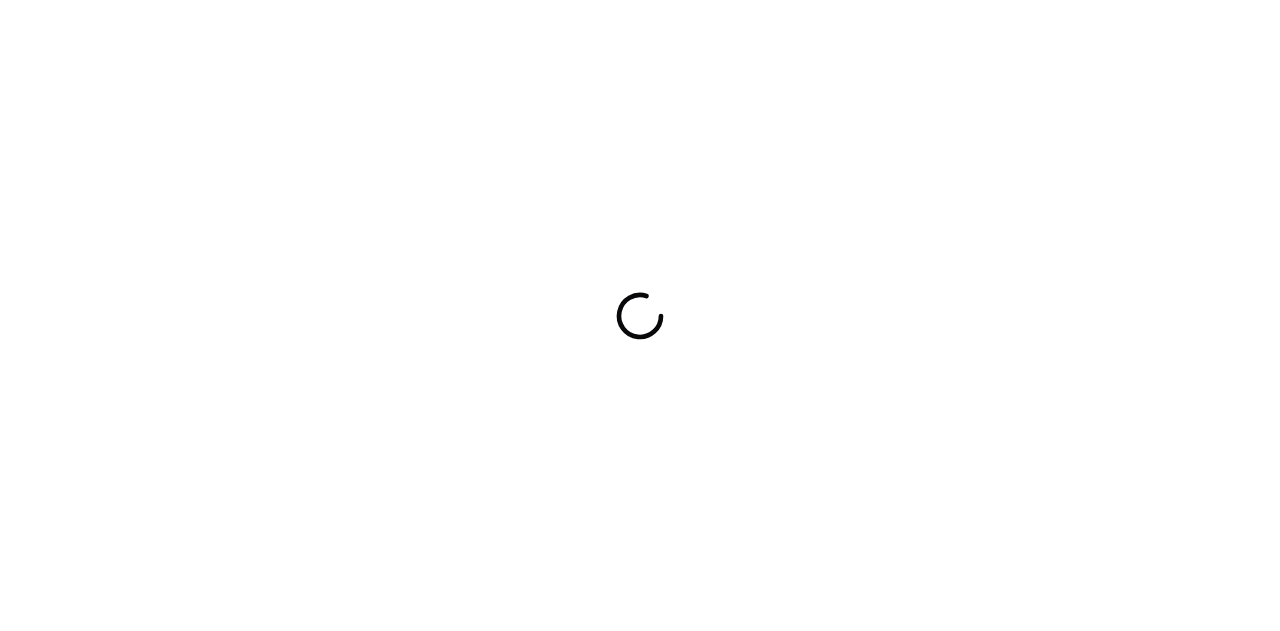 scroll, scrollTop: 0, scrollLeft: 0, axis: both 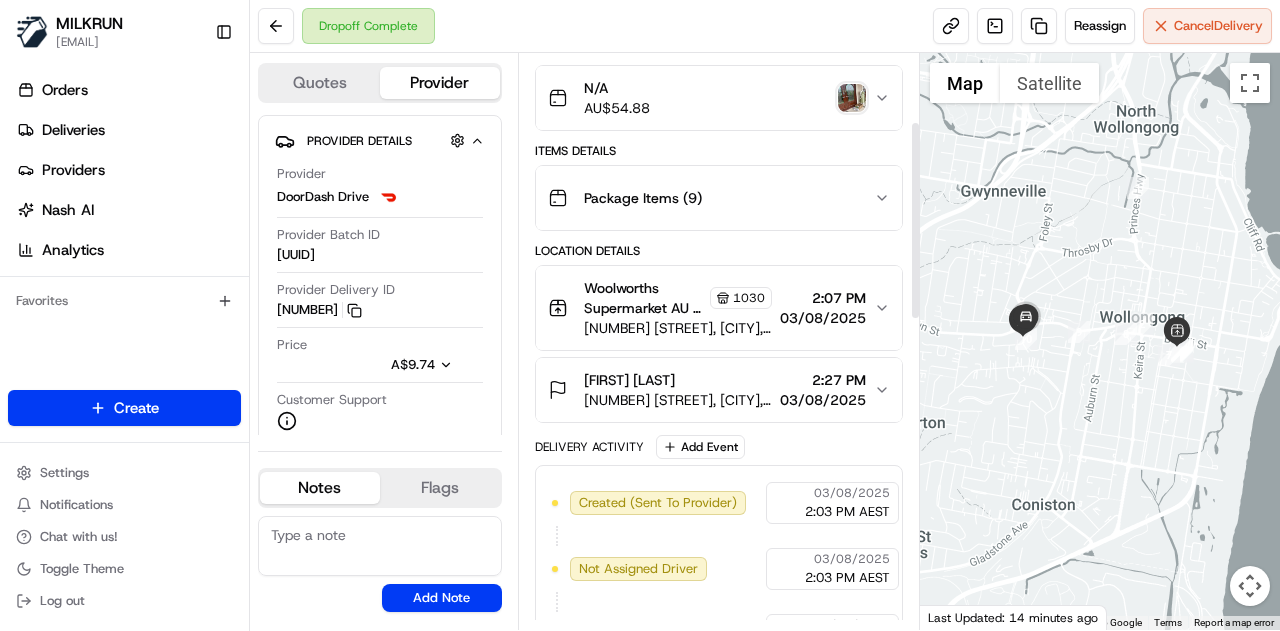 click at bounding box center (852, 98) 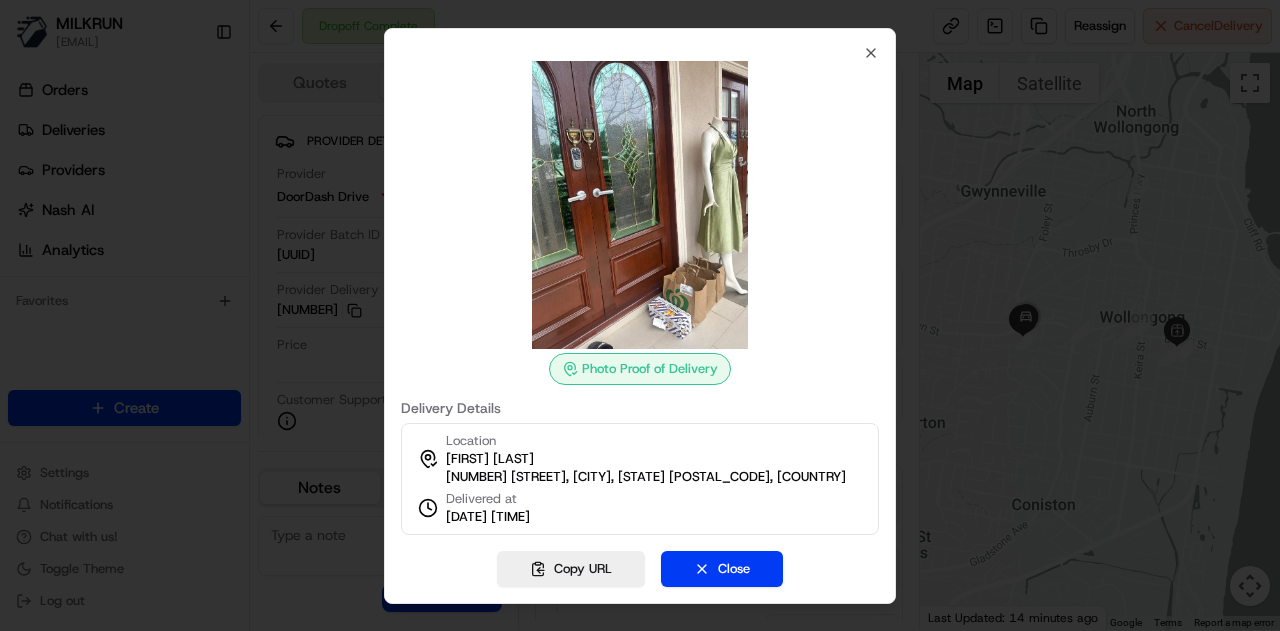 click on "Photo Proof of Delivery Delivery Details Location  [FIRST] [LAST] [NUMBER] [STREET], [CITY], [STATE] [POSTAL_CODE], [COUNTRY] Delivered at [DATE] [TIME]" at bounding box center (640, 290) 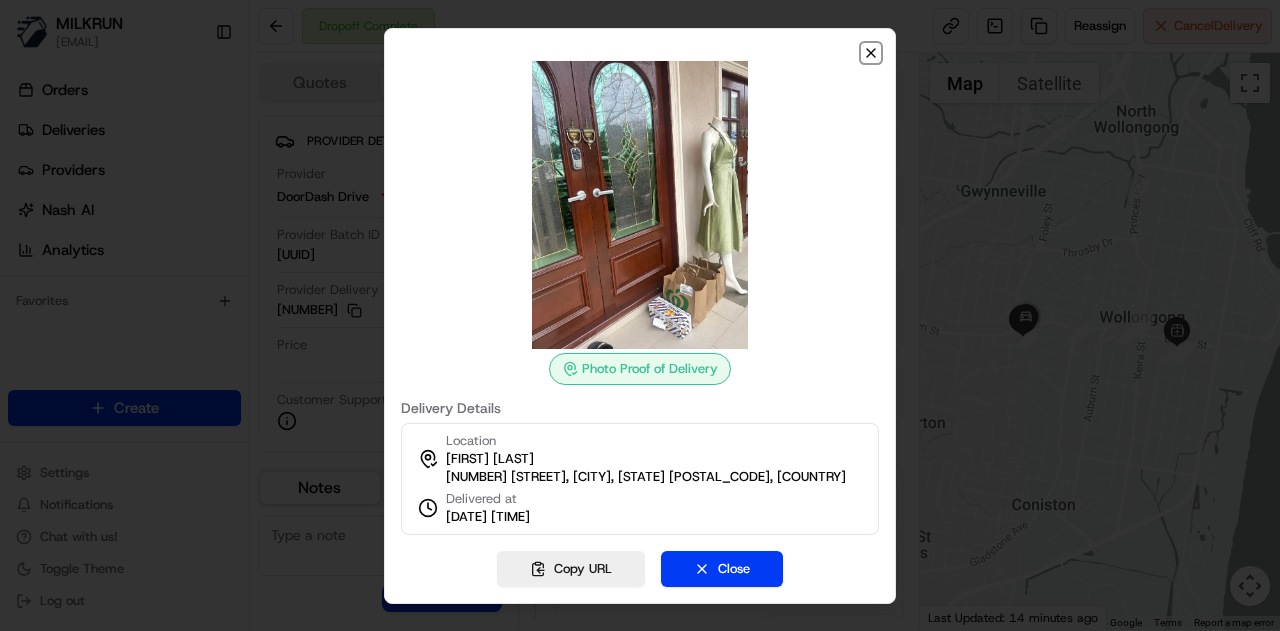 click 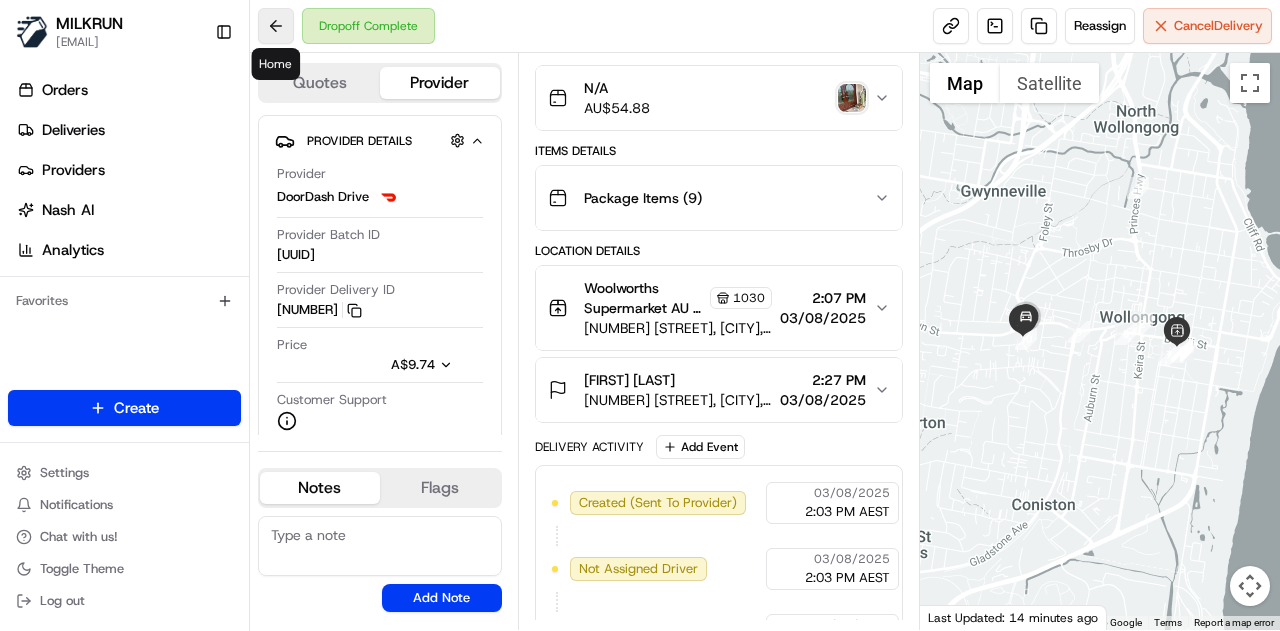 click at bounding box center [276, 26] 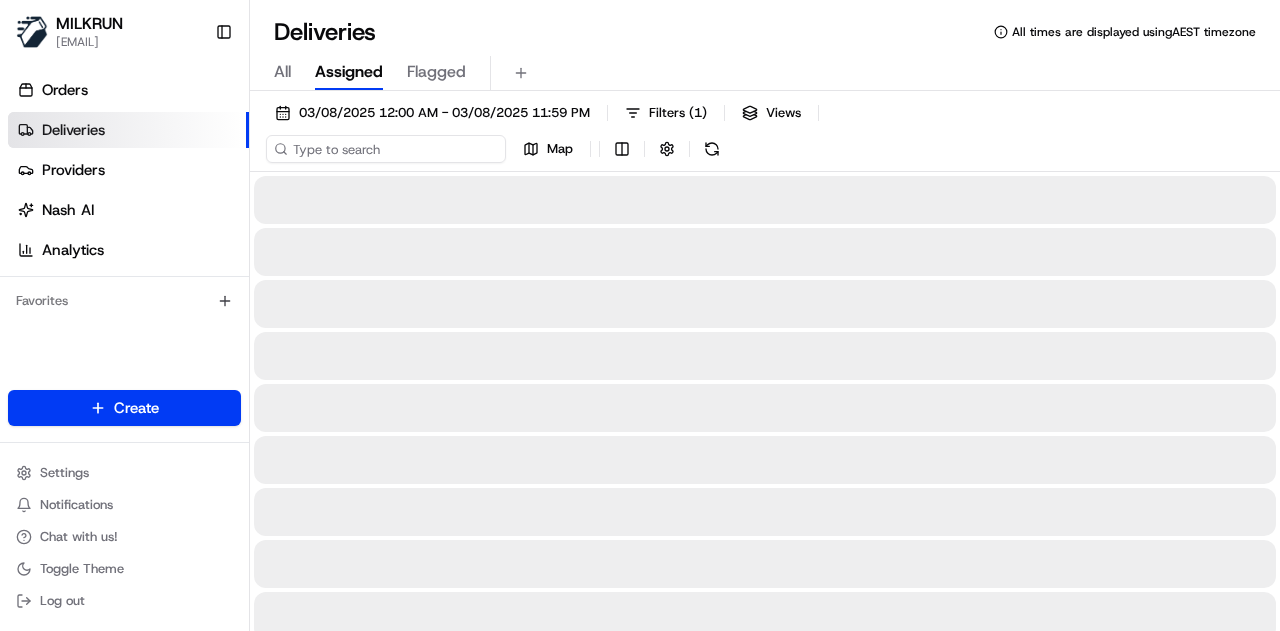 click at bounding box center [386, 149] 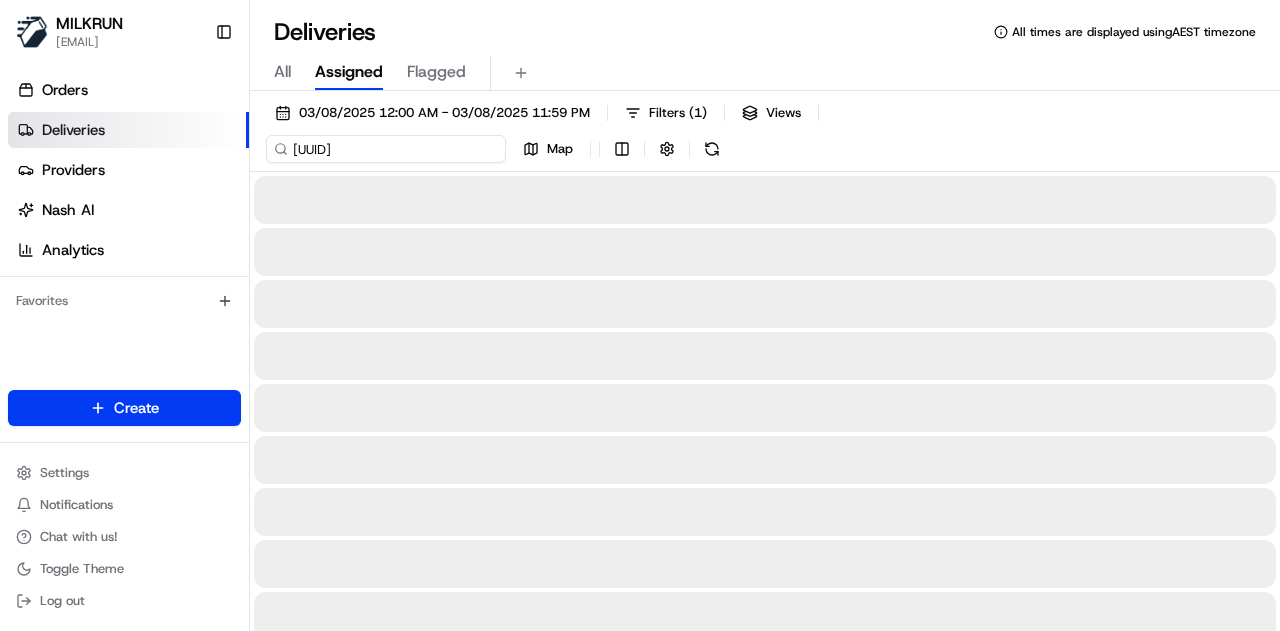scroll, scrollTop: 0, scrollLeft: 94, axis: horizontal 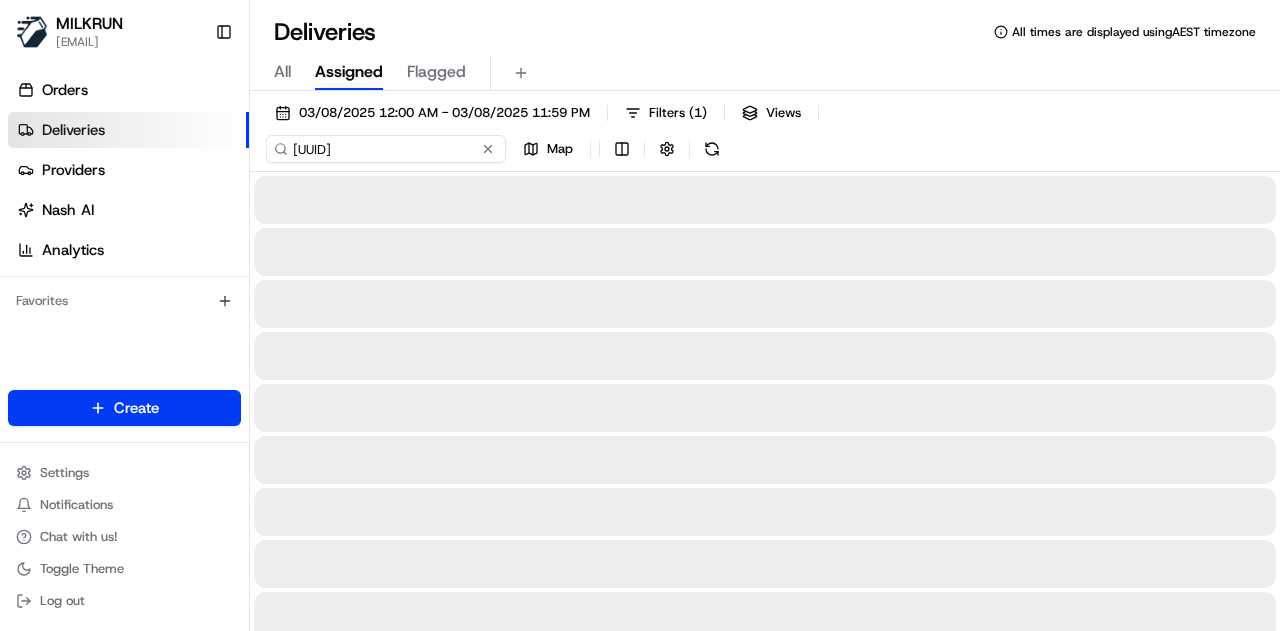 type on "0f50e095-487c-4e0c-9191-e51ac601c2e0" 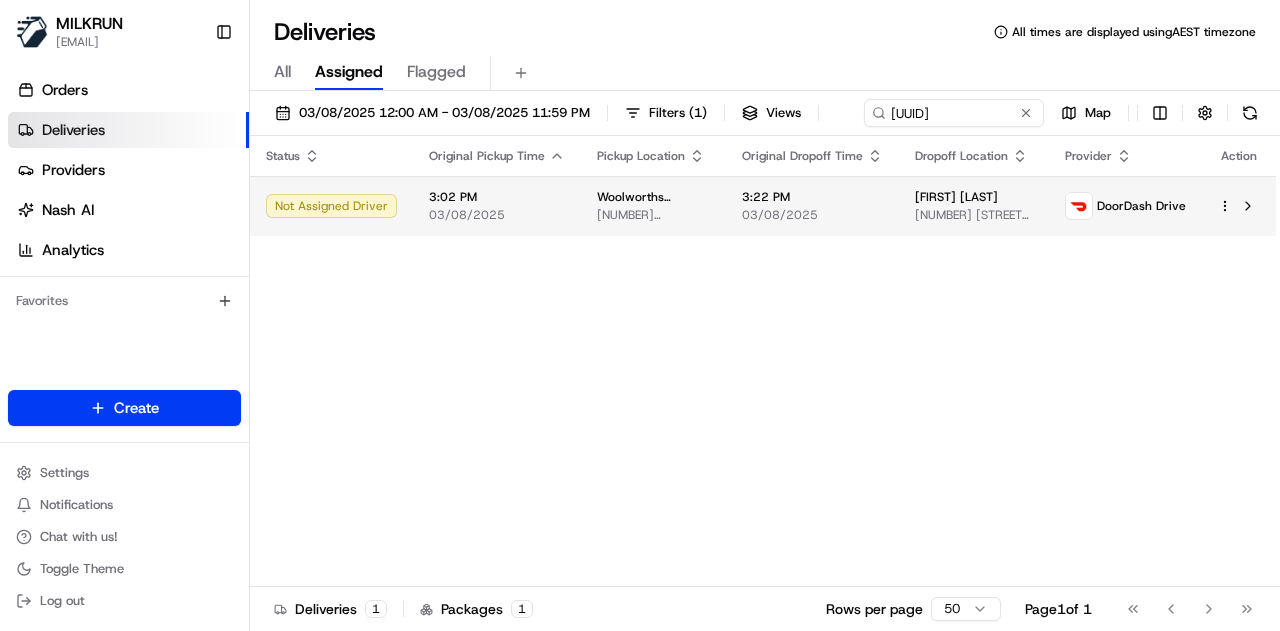 click on "Woolworths Supermarket AU - Wollongong 63 Burelli St, Wollongong, NSW 2500, AU" at bounding box center [653, 206] 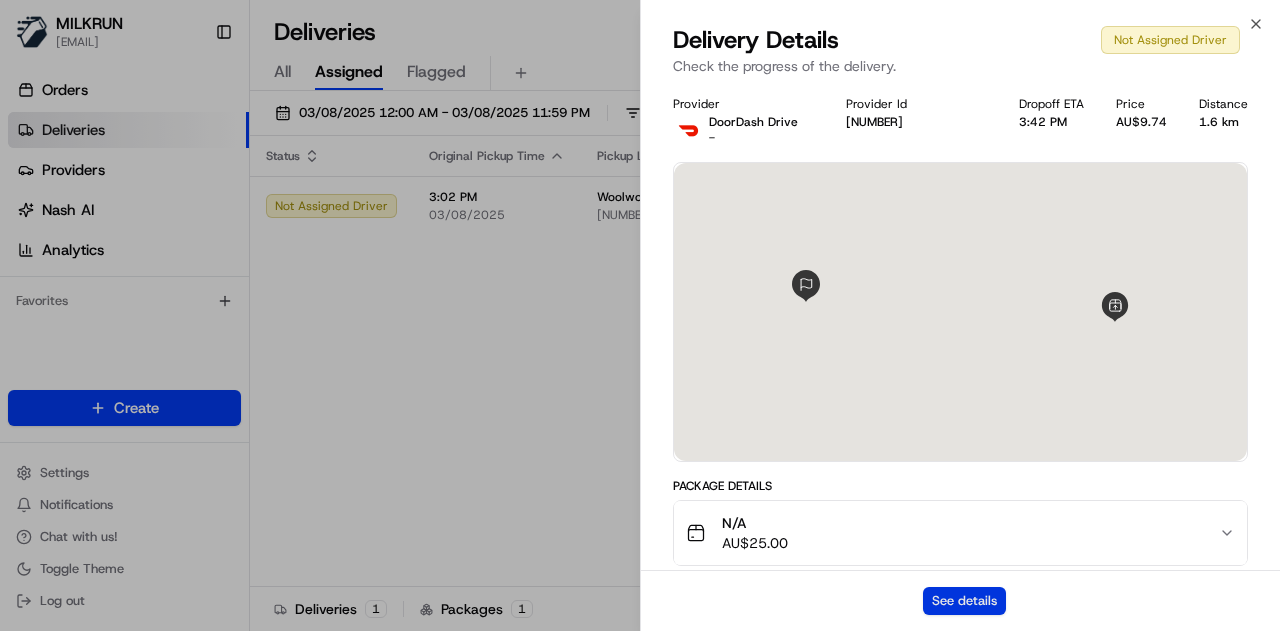 click on "See details" at bounding box center (964, 601) 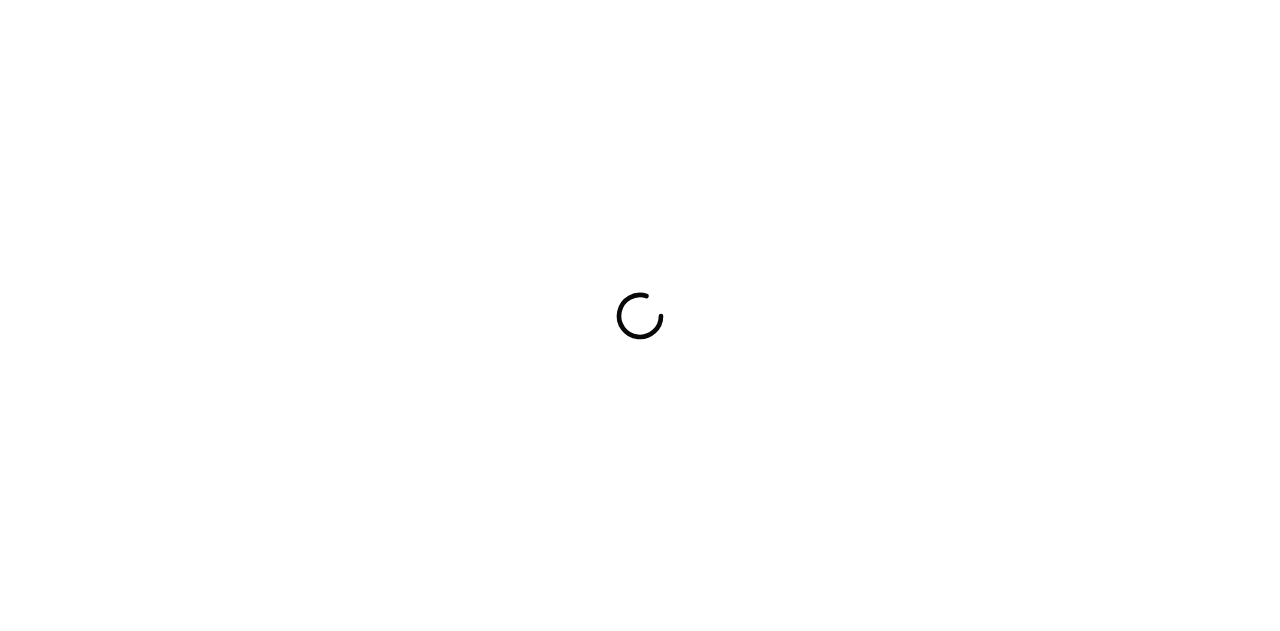 scroll, scrollTop: 0, scrollLeft: 0, axis: both 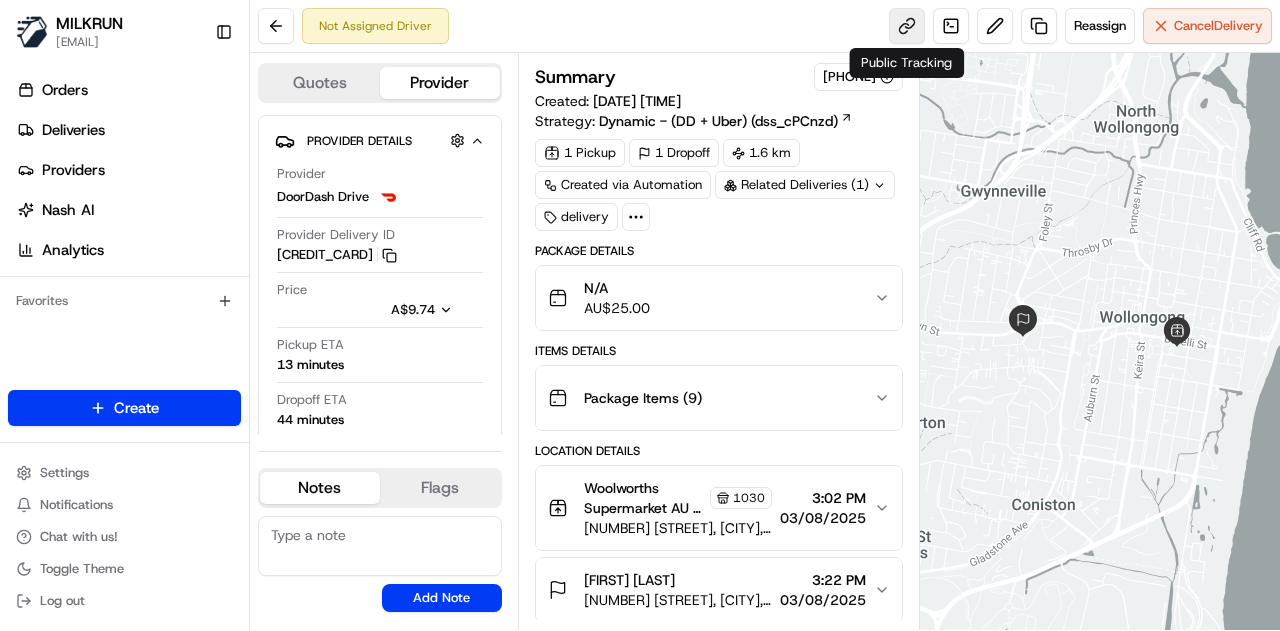 click at bounding box center [907, 26] 